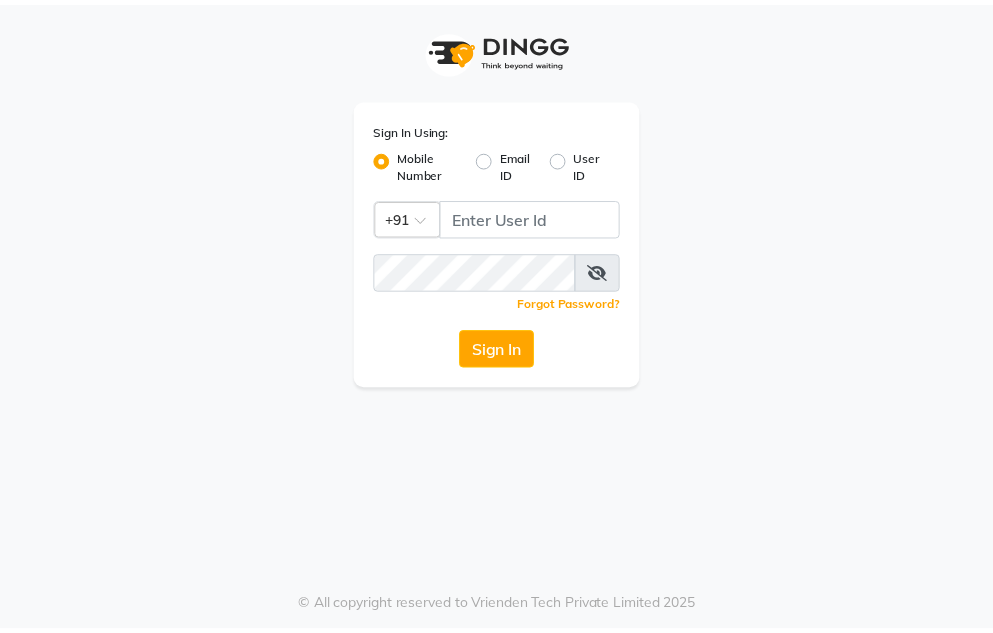 scroll, scrollTop: 0, scrollLeft: 0, axis: both 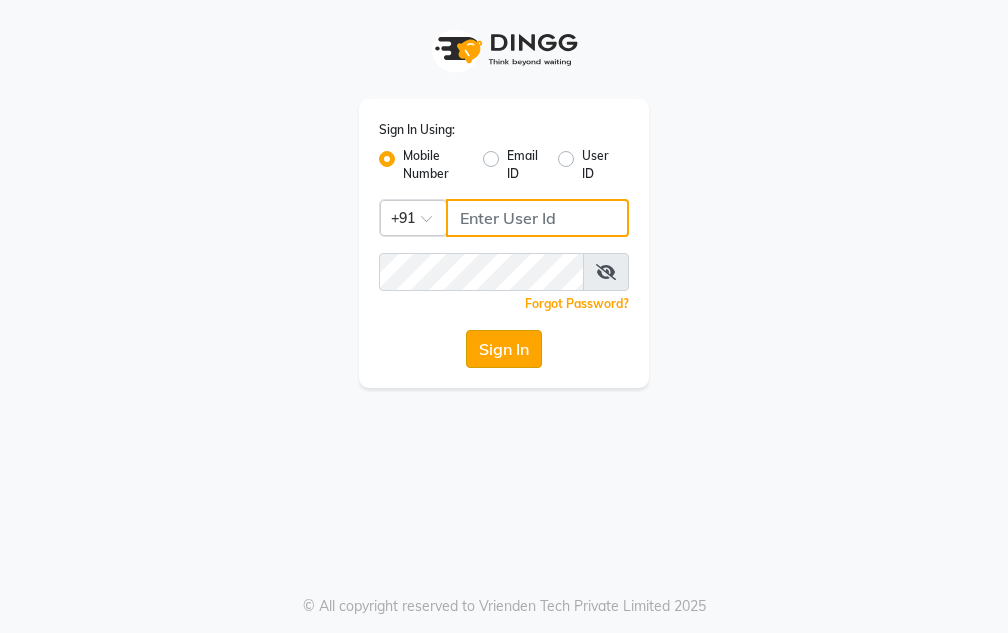 type on "[PHONE]" 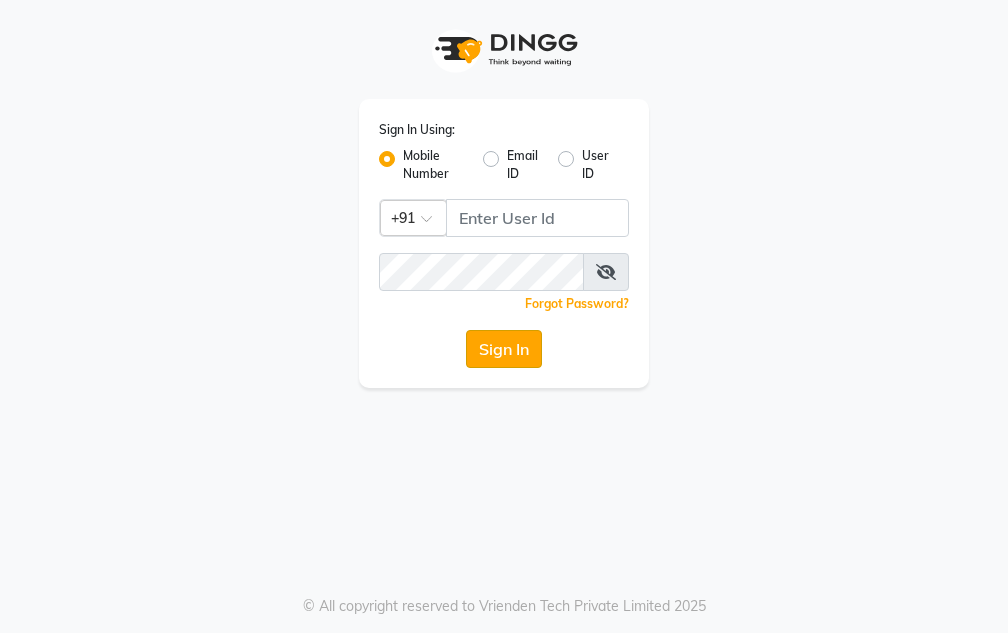 click on "Sign In" 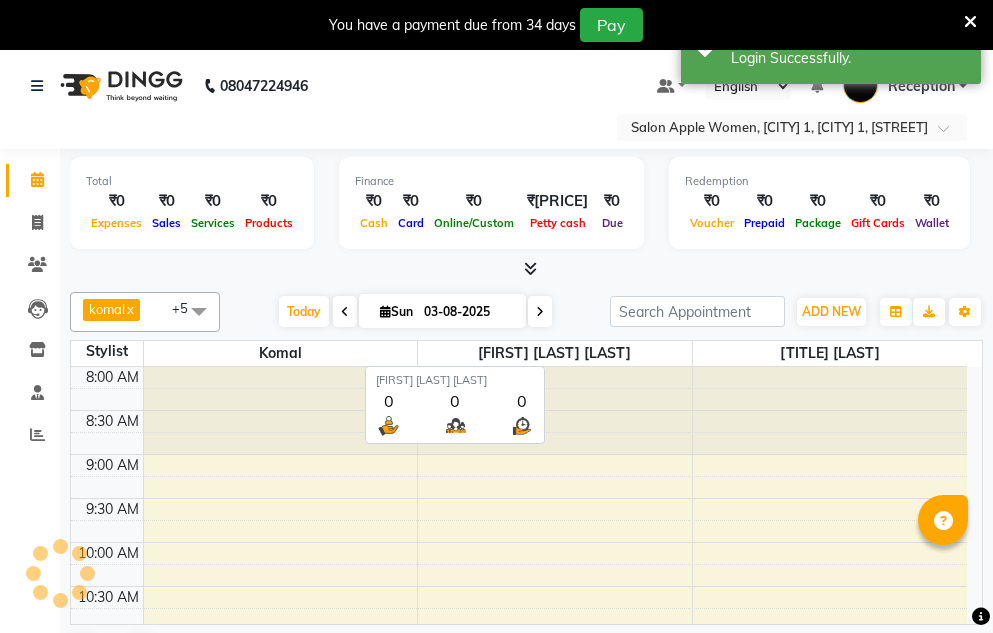 scroll, scrollTop: 0, scrollLeft: 0, axis: both 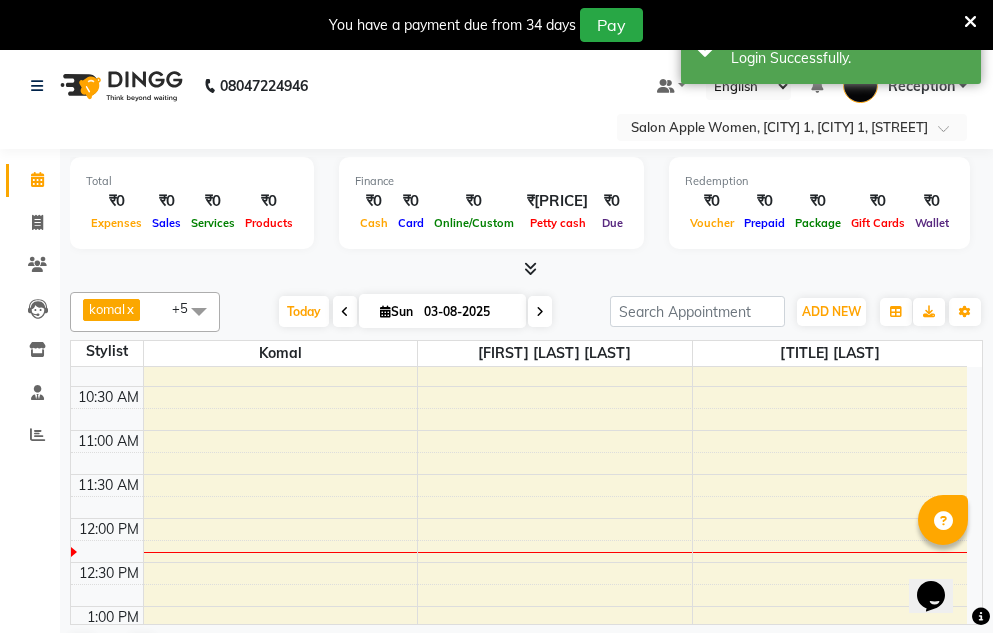 click at bounding box center [345, 312] 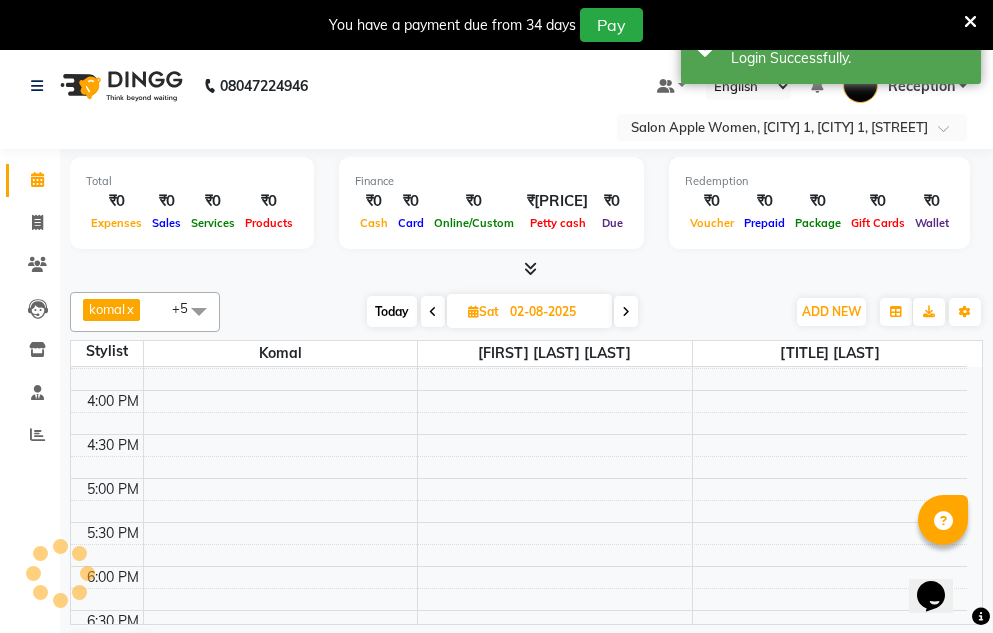 scroll, scrollTop: 886, scrollLeft: 0, axis: vertical 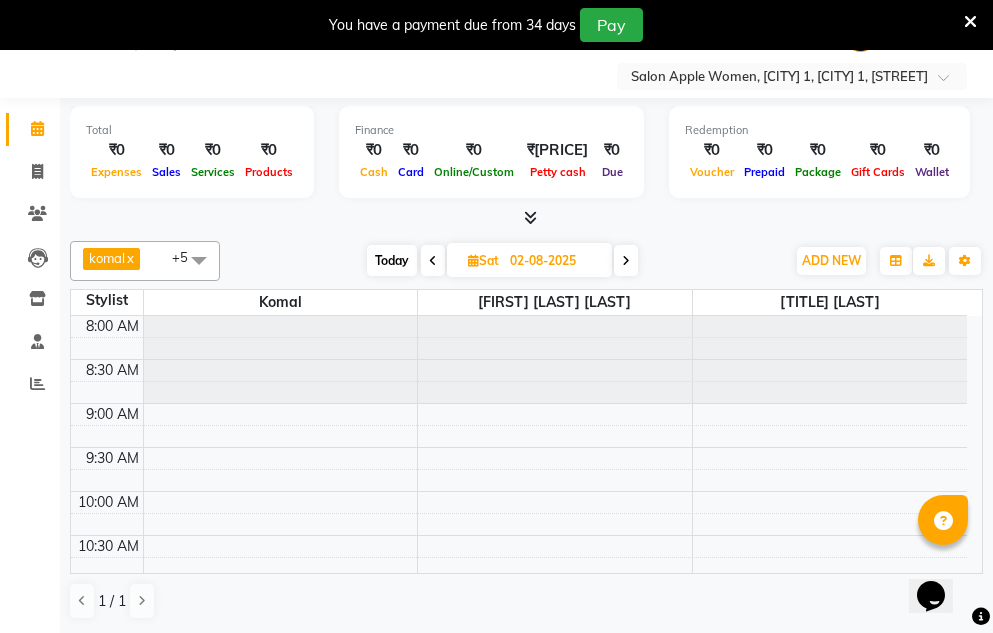 click at bounding box center [433, 260] 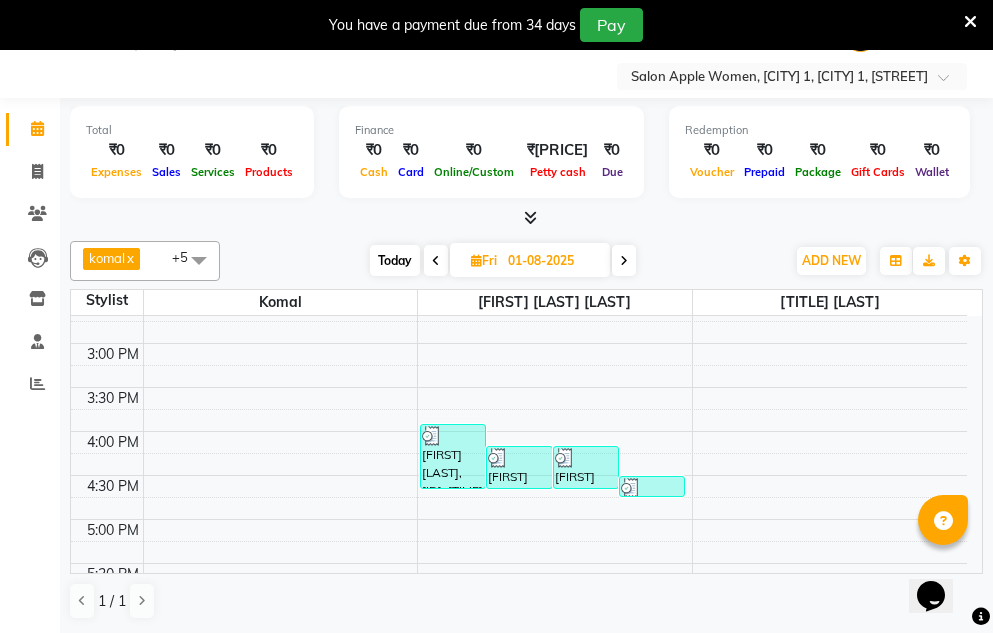 scroll, scrollTop: 586, scrollLeft: 0, axis: vertical 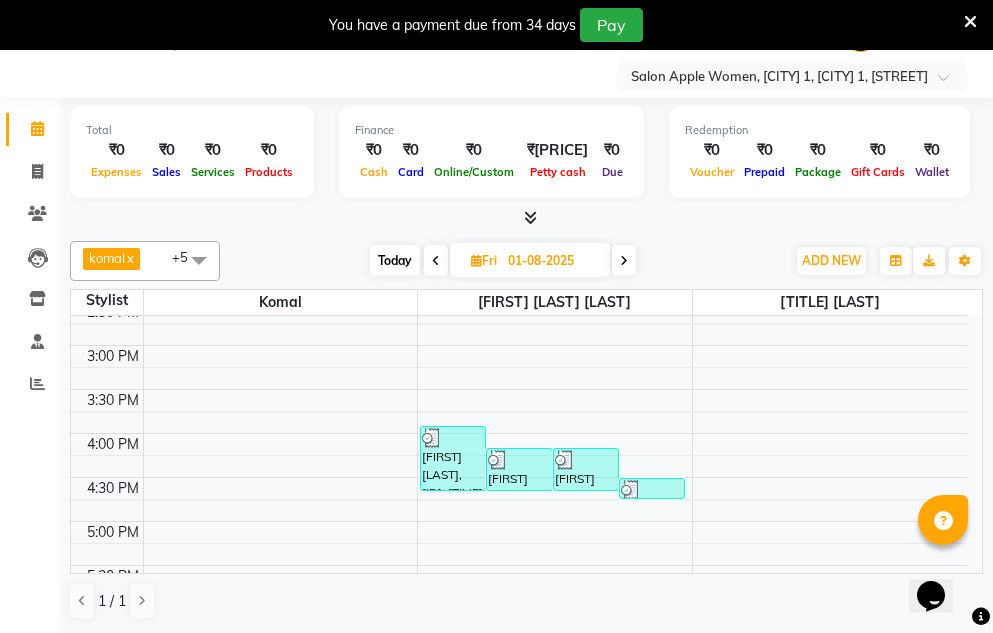 click at bounding box center (624, 260) 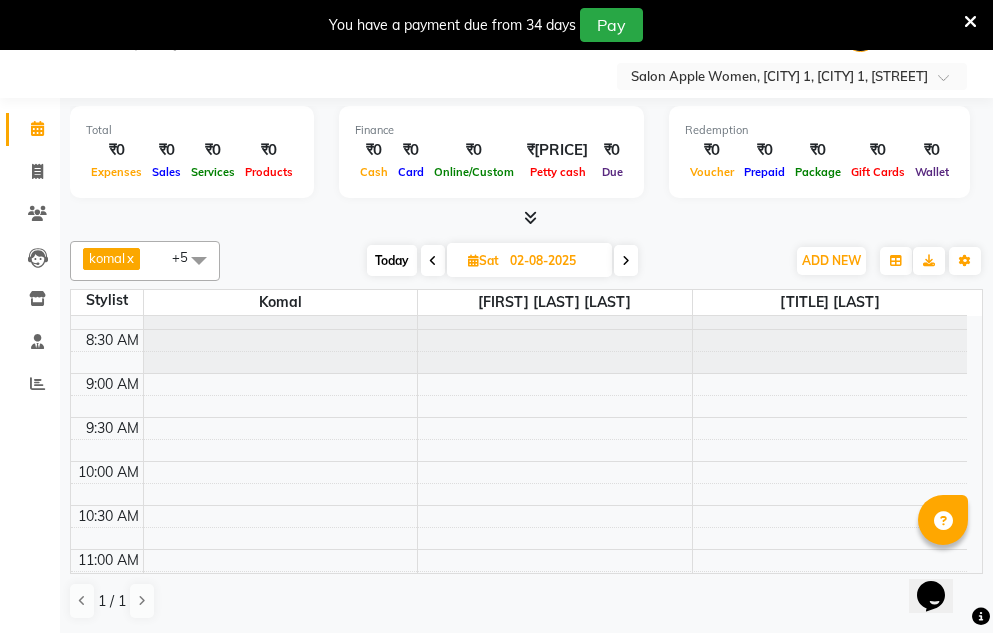 scroll, scrollTop: 0, scrollLeft: 0, axis: both 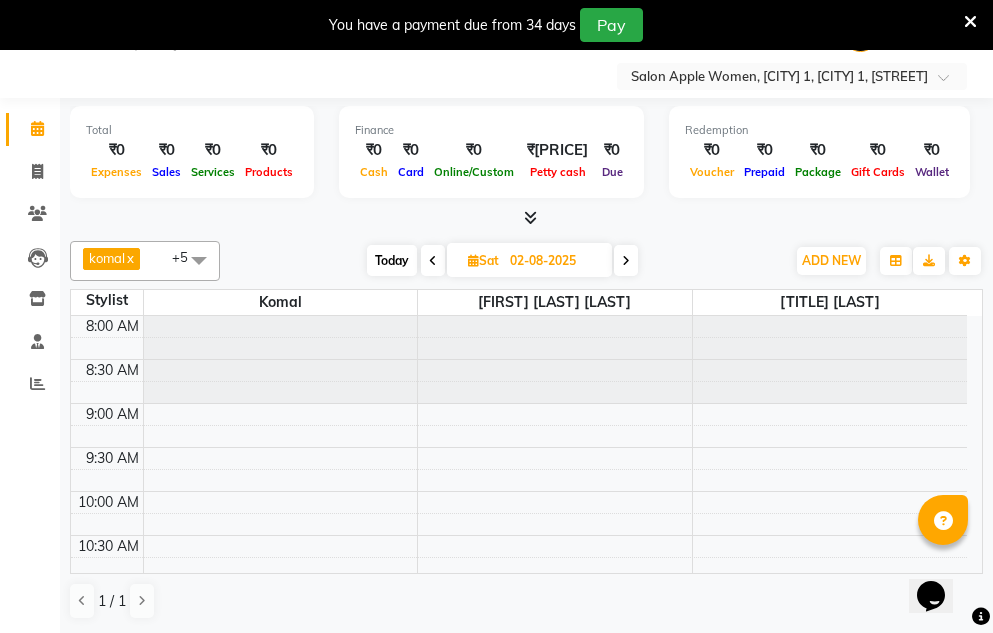 click at bounding box center (433, 260) 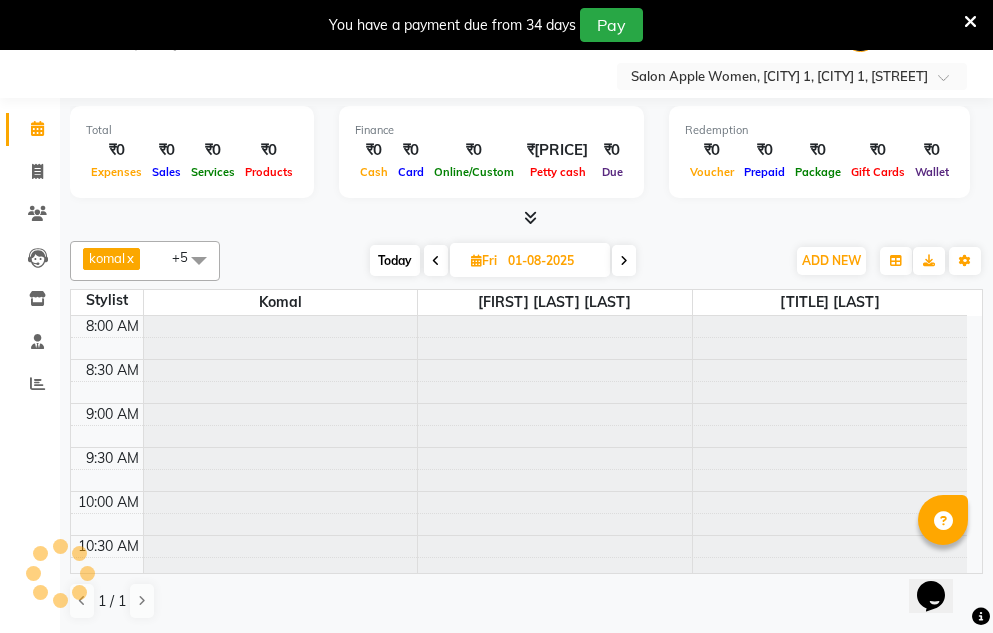 scroll, scrollTop: 353, scrollLeft: 0, axis: vertical 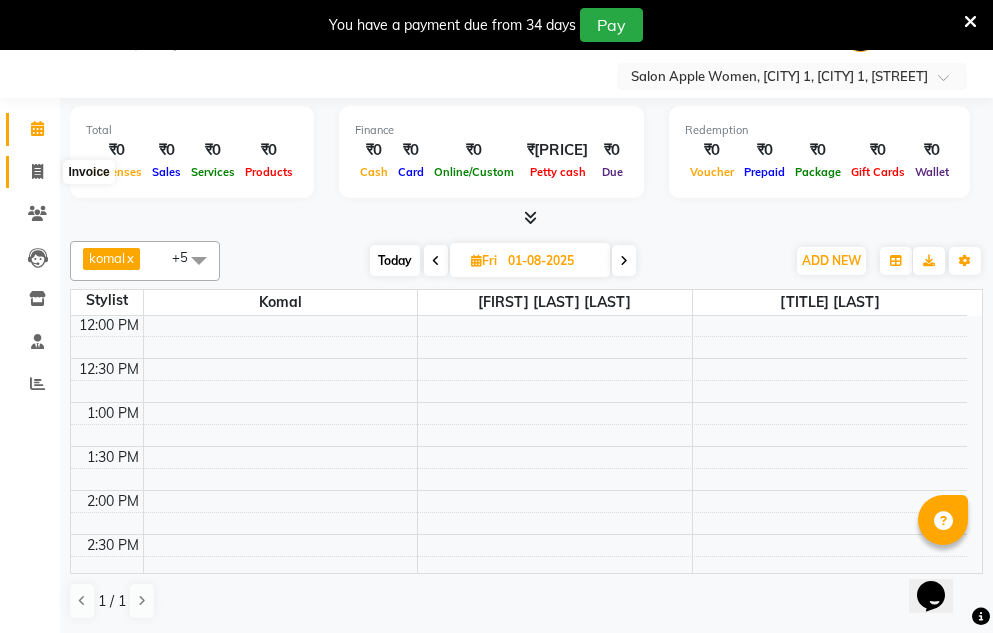 click 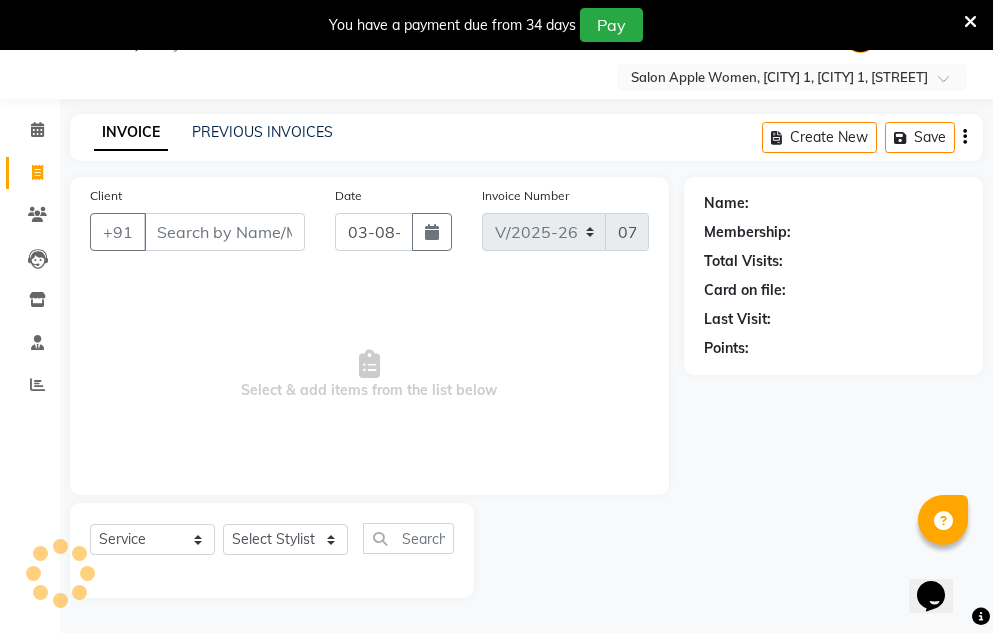 scroll, scrollTop: 50, scrollLeft: 0, axis: vertical 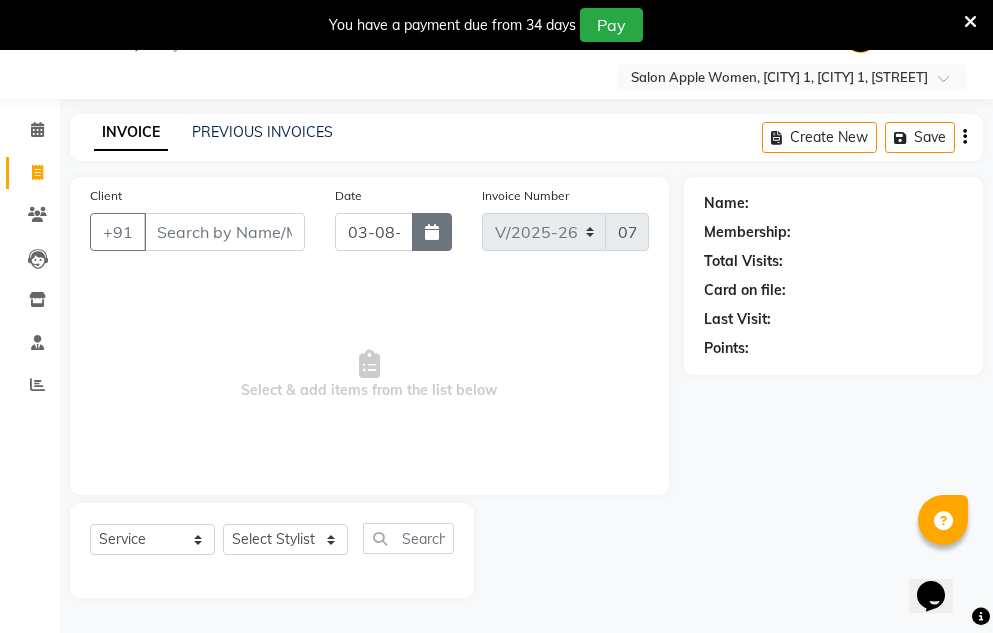 click 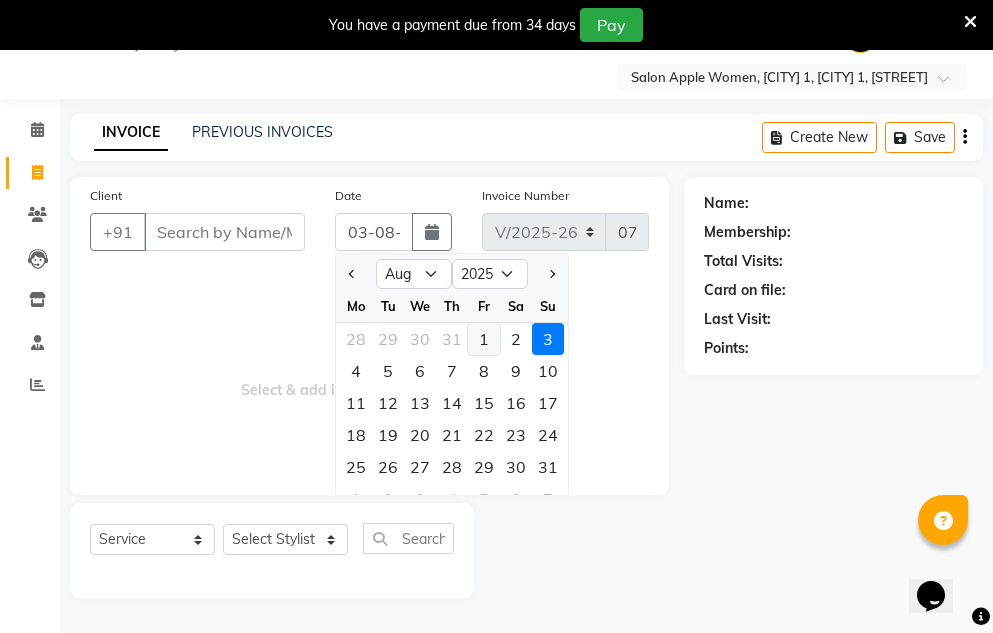 click on "1" 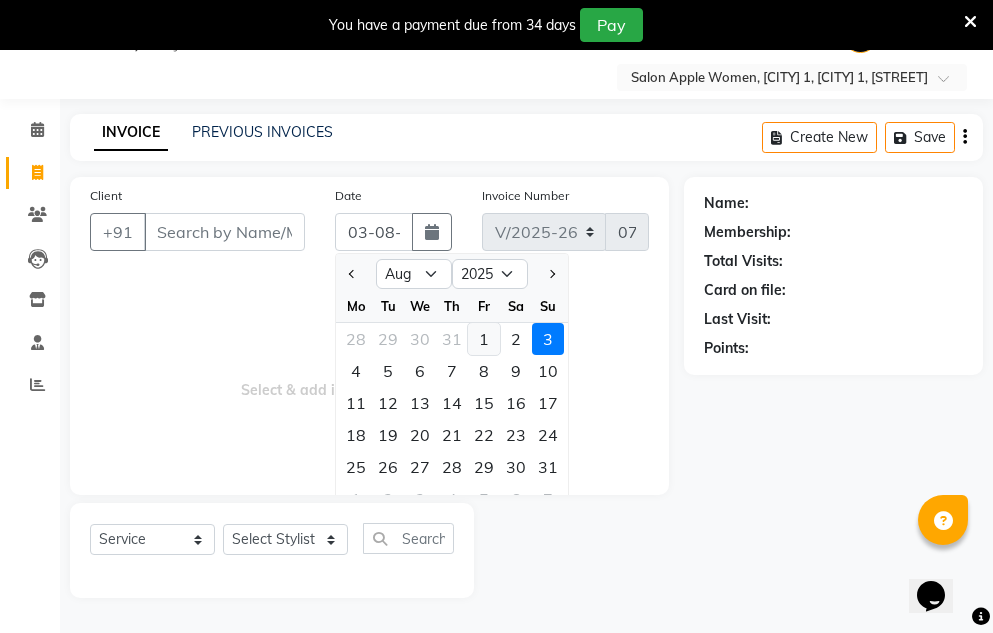 type on "01-08-2025" 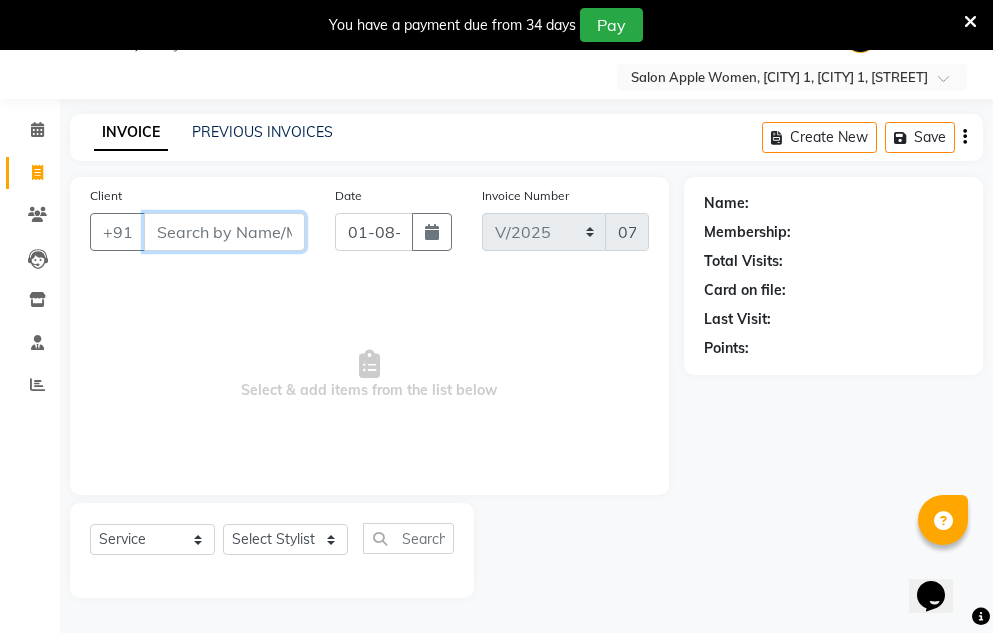 click on "Client" at bounding box center (224, 232) 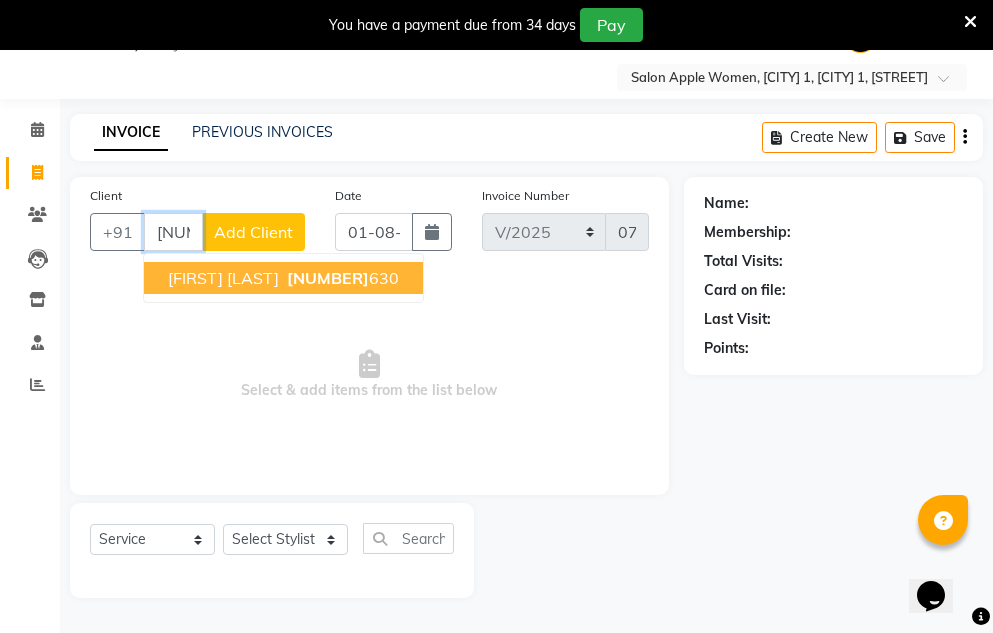 type on "[NUMBER]" 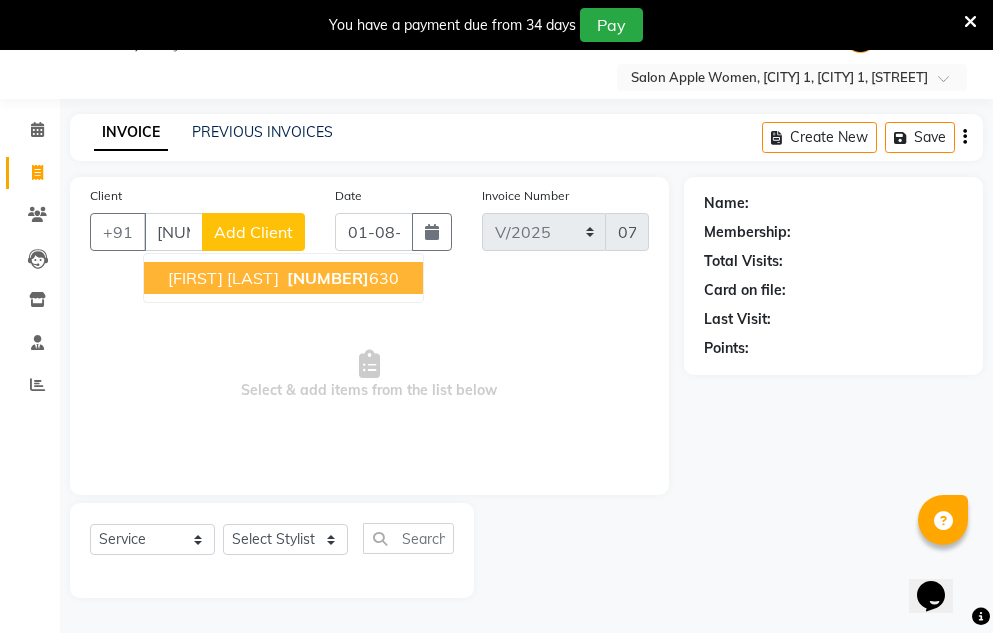 click on "Select & add items from the list below" at bounding box center [369, 375] 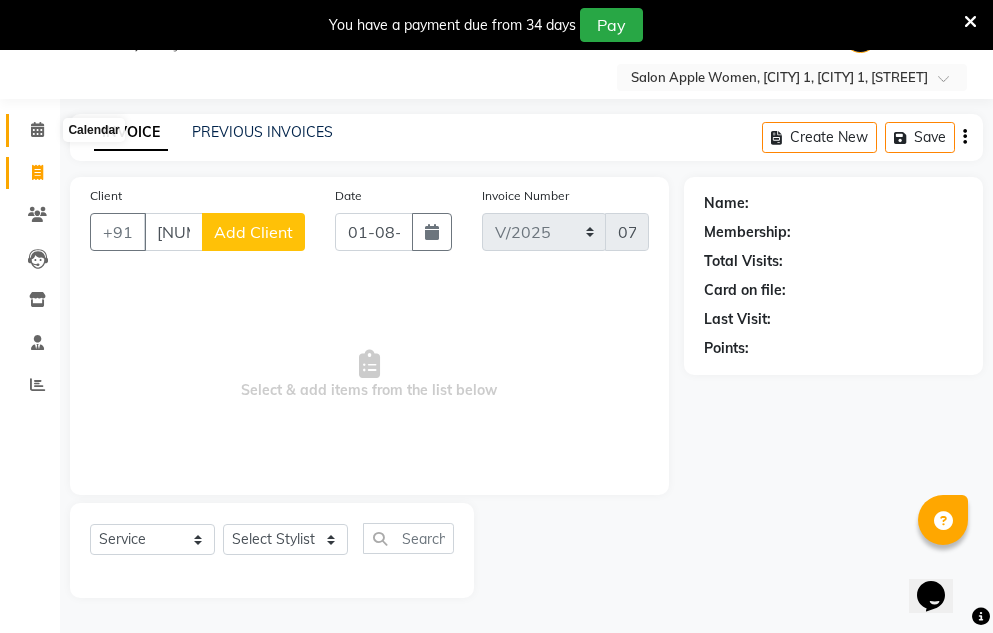click 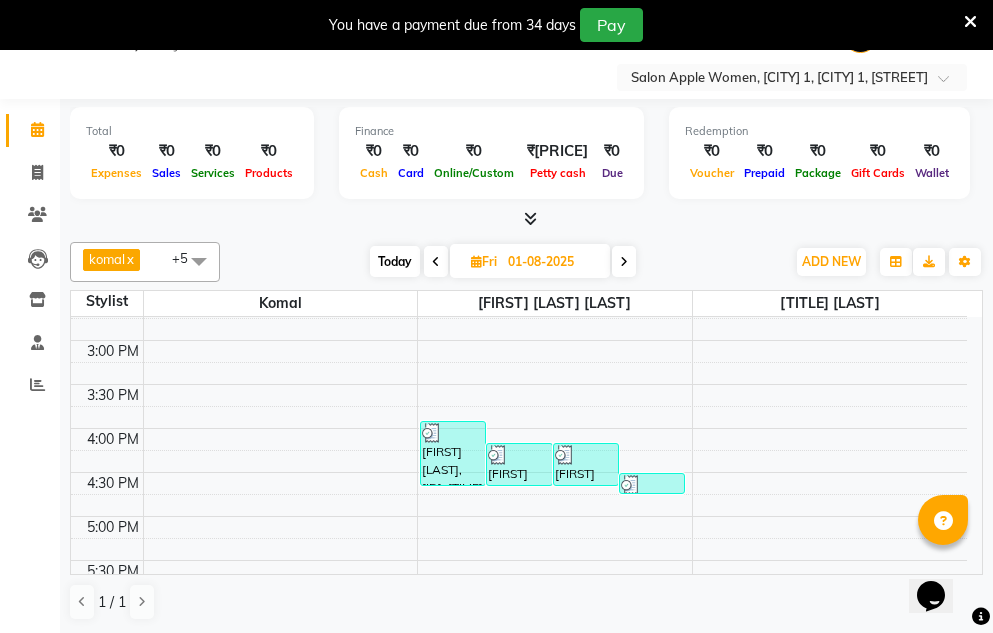 scroll, scrollTop: 600, scrollLeft: 0, axis: vertical 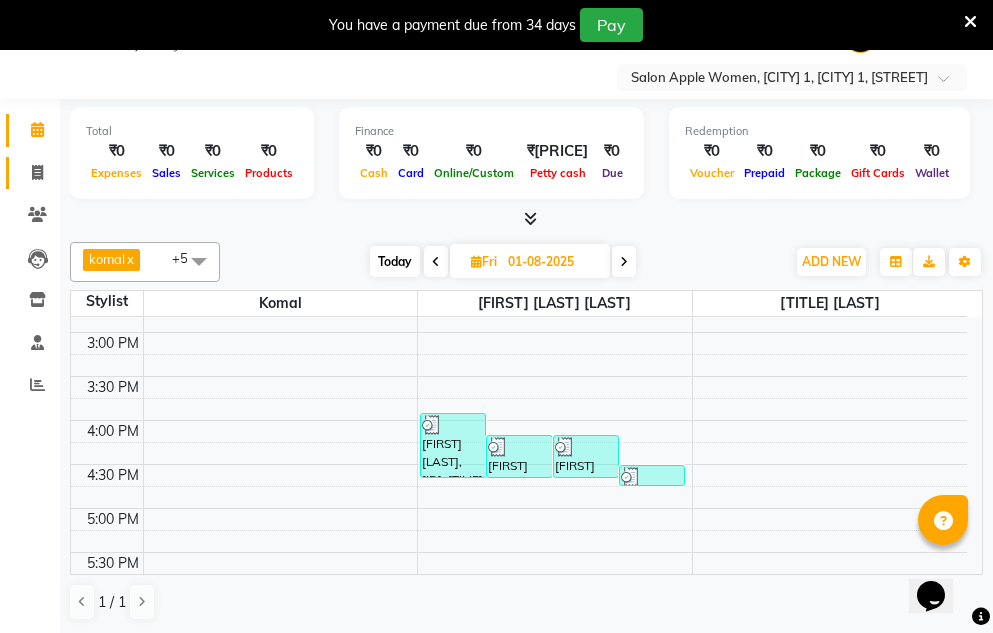 click on "Invoice" 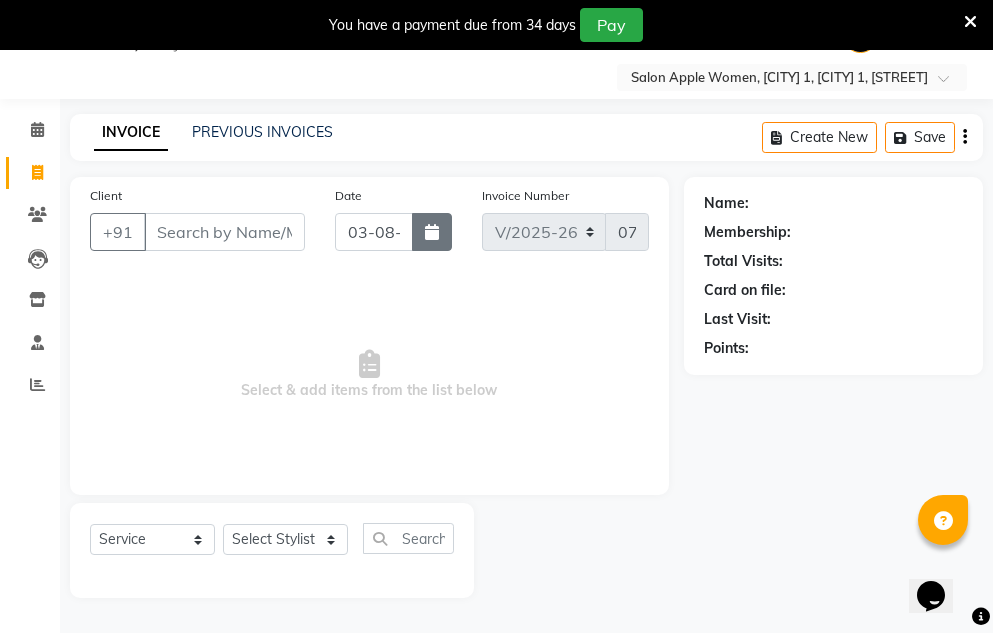 click 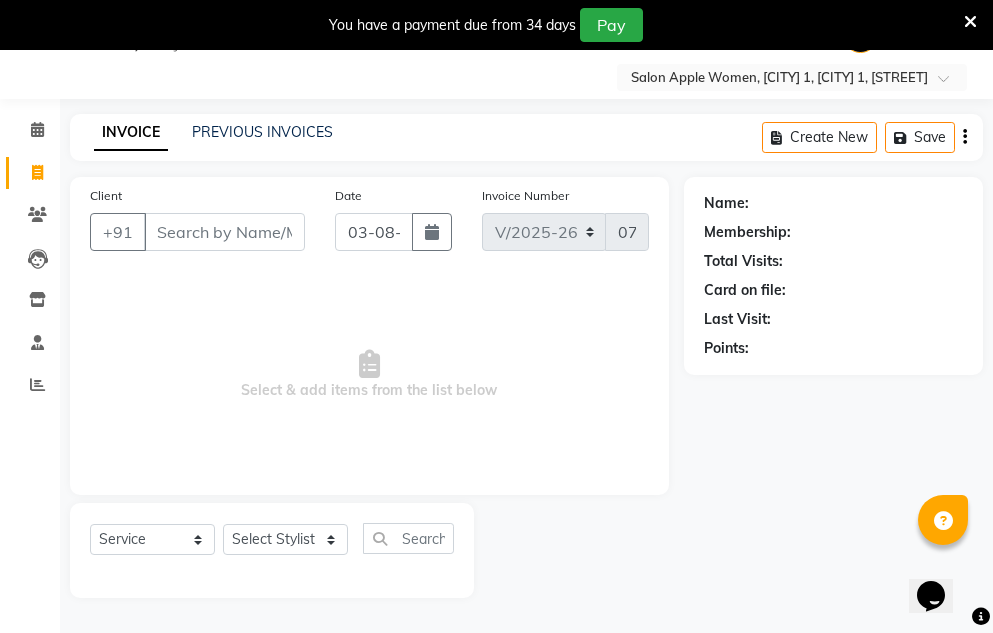 select on "8" 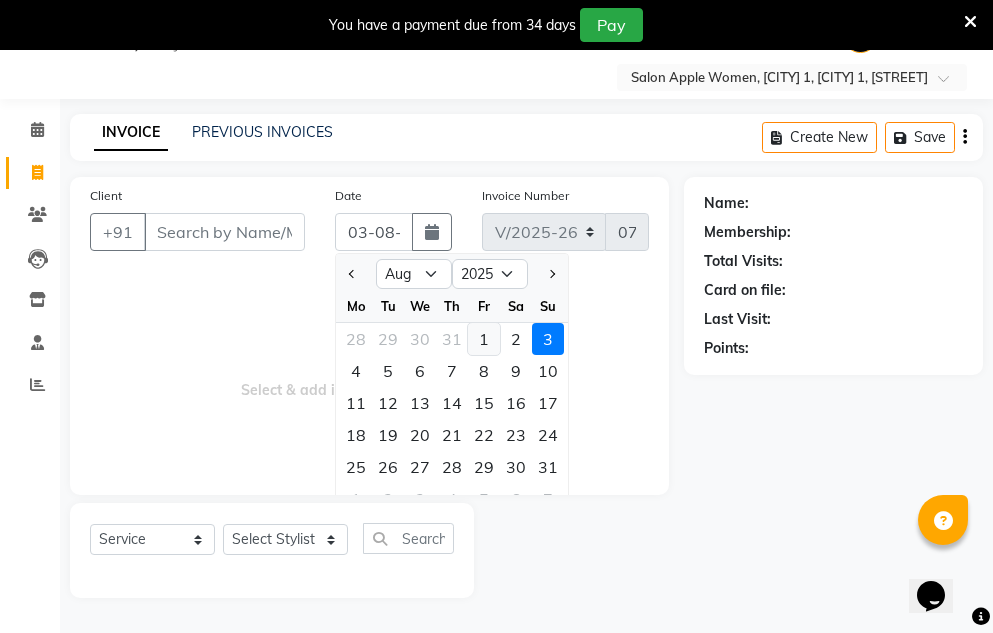 click on "1" 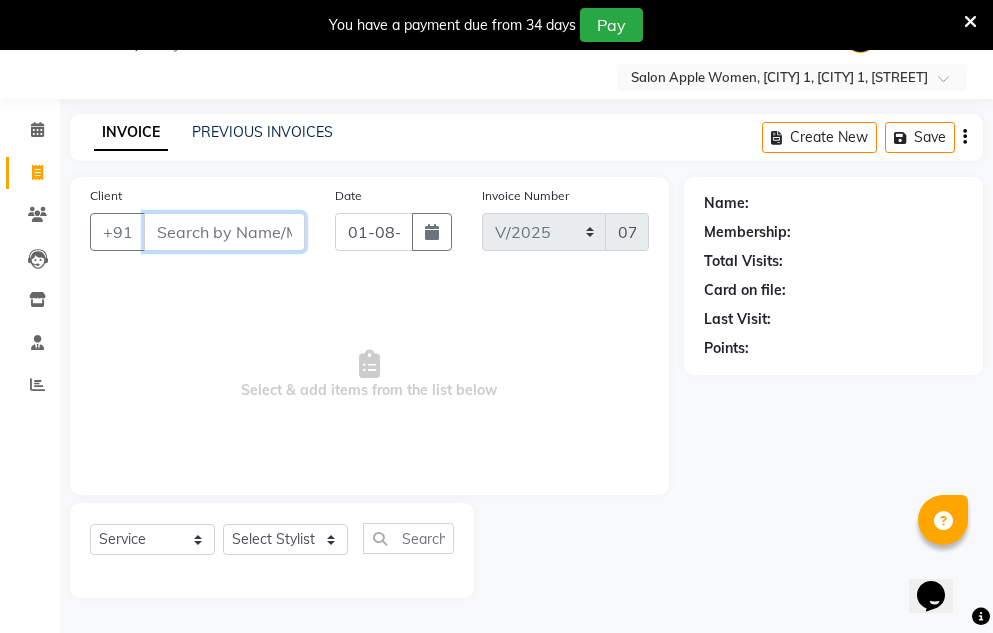 click on "Client" at bounding box center [224, 232] 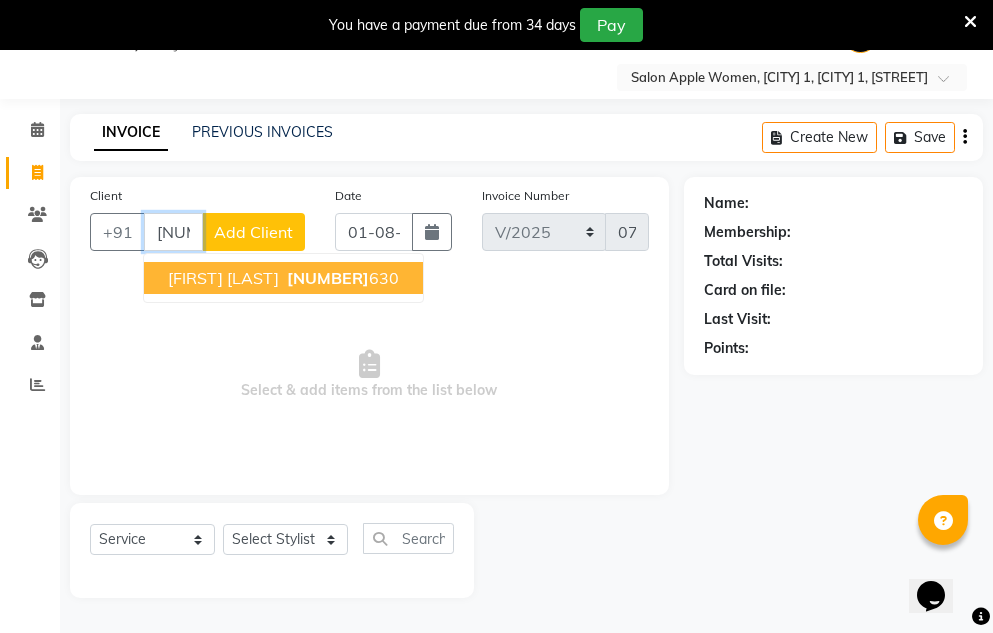 click on "[FIRST] [LAST] [PHONE]" at bounding box center [283, 278] 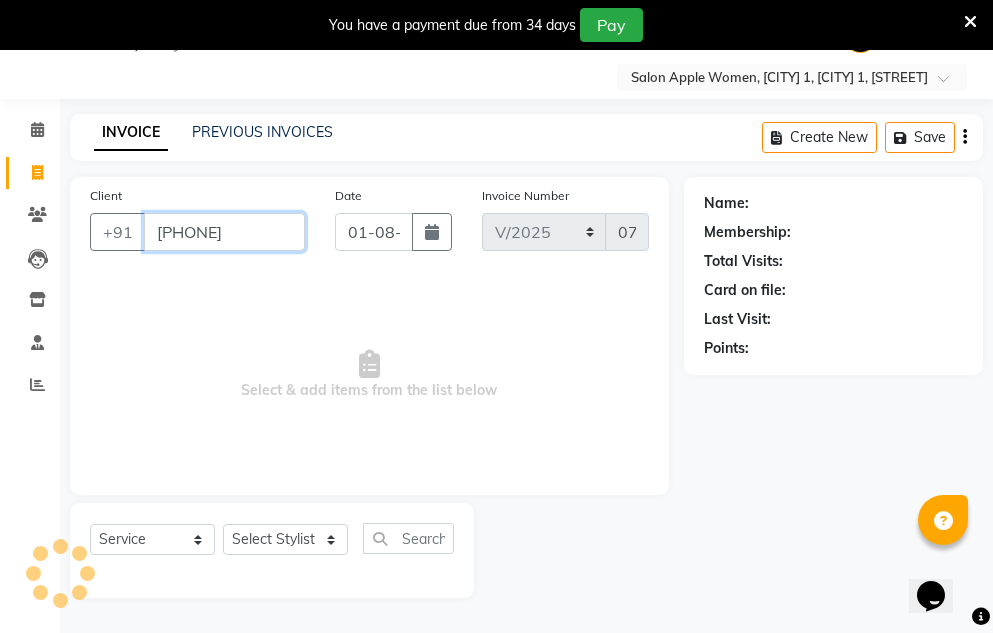 type on "[PHONE]" 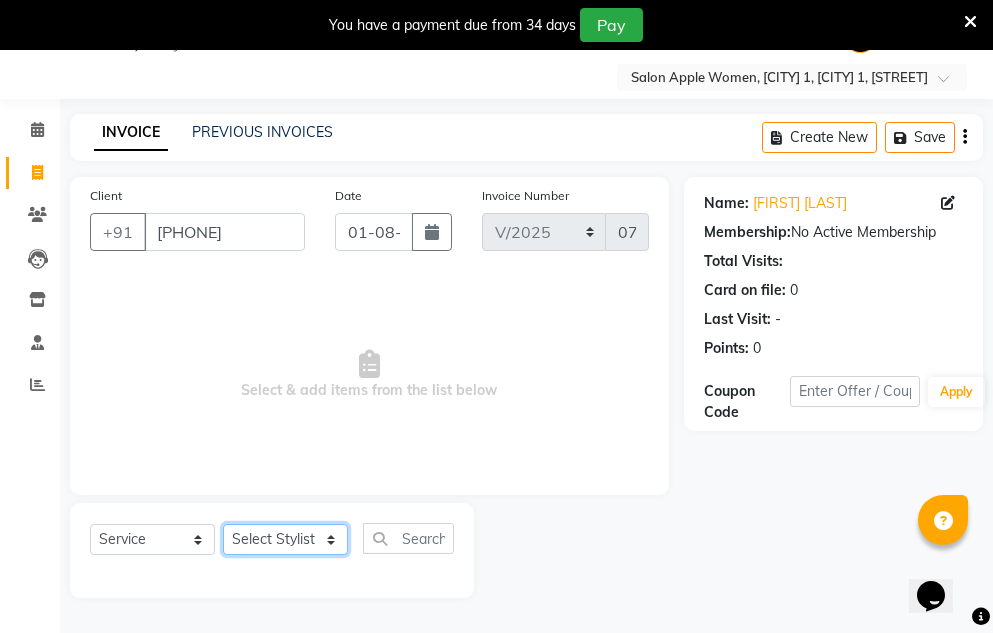 click on "Select Stylist [FIRST] [LAST] [FIRST] [LAST] [FIRST] [TITLE] [LAST]" 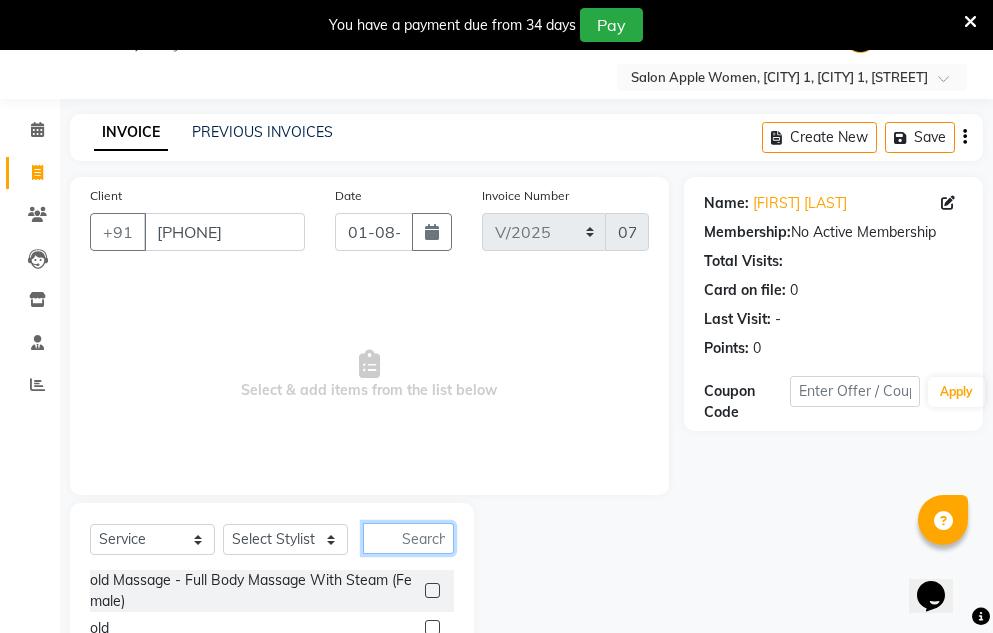click 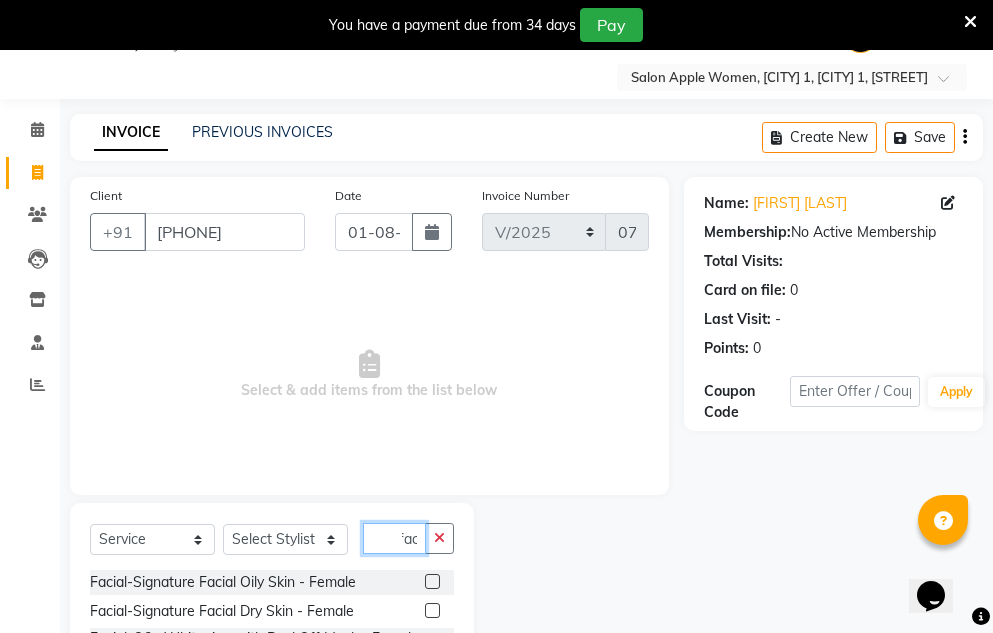 scroll, scrollTop: 0, scrollLeft: 7, axis: horizontal 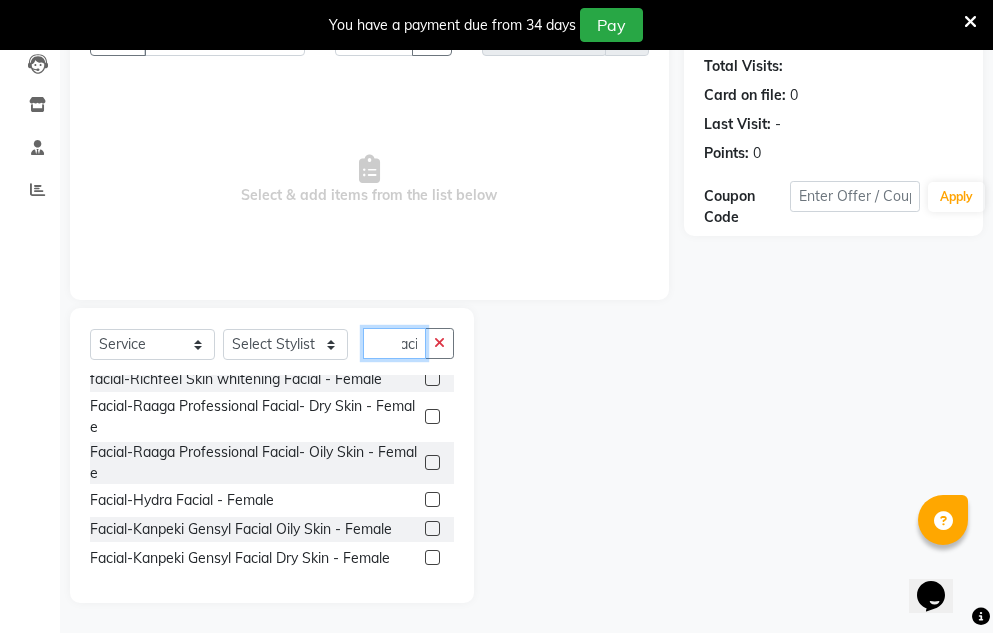 type on "faci" 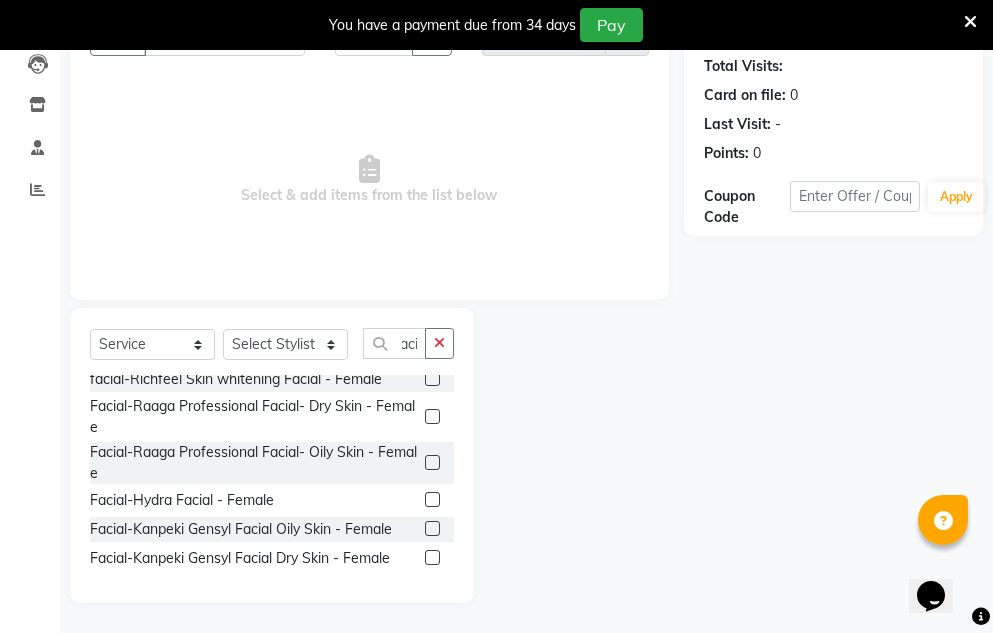 scroll, scrollTop: 0, scrollLeft: 0, axis: both 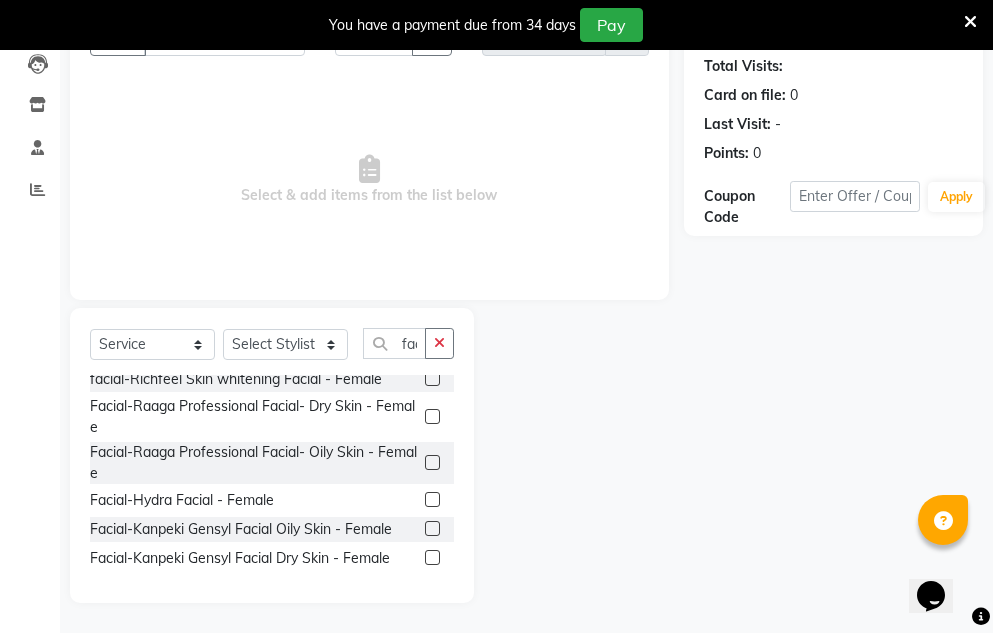 click 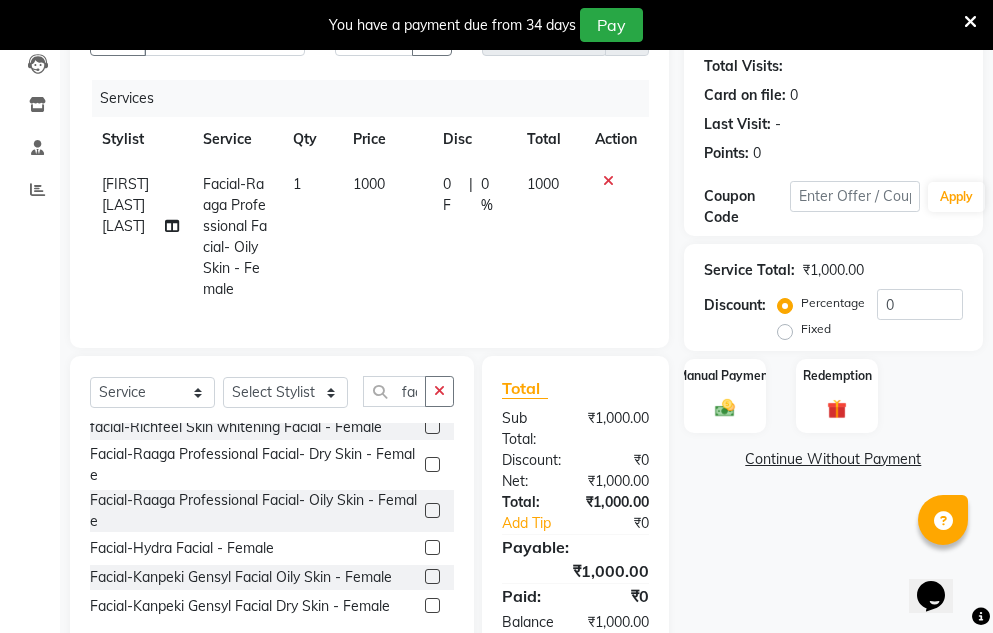 scroll, scrollTop: 331, scrollLeft: 0, axis: vertical 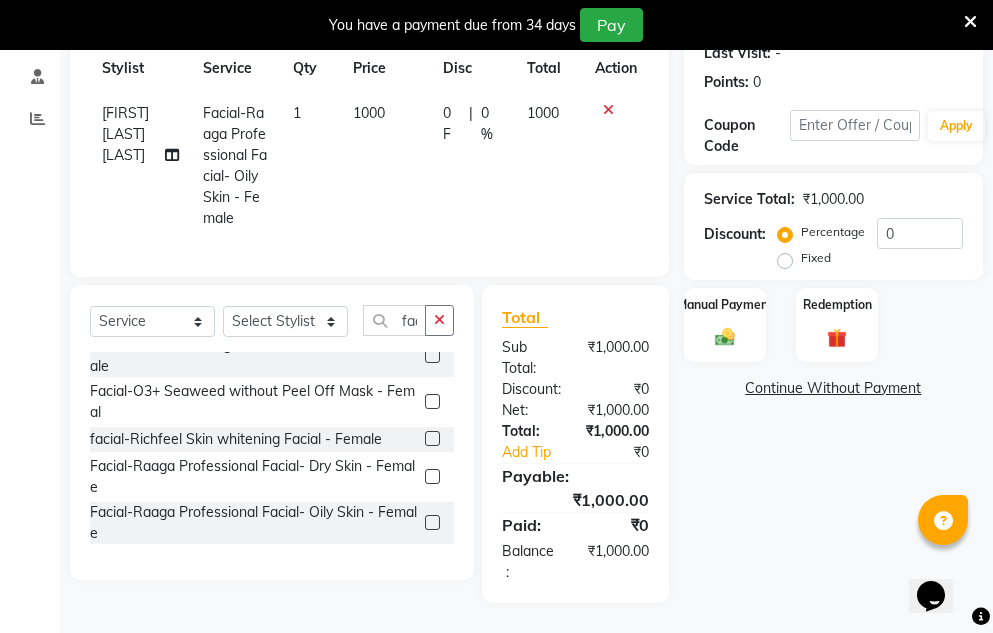 click 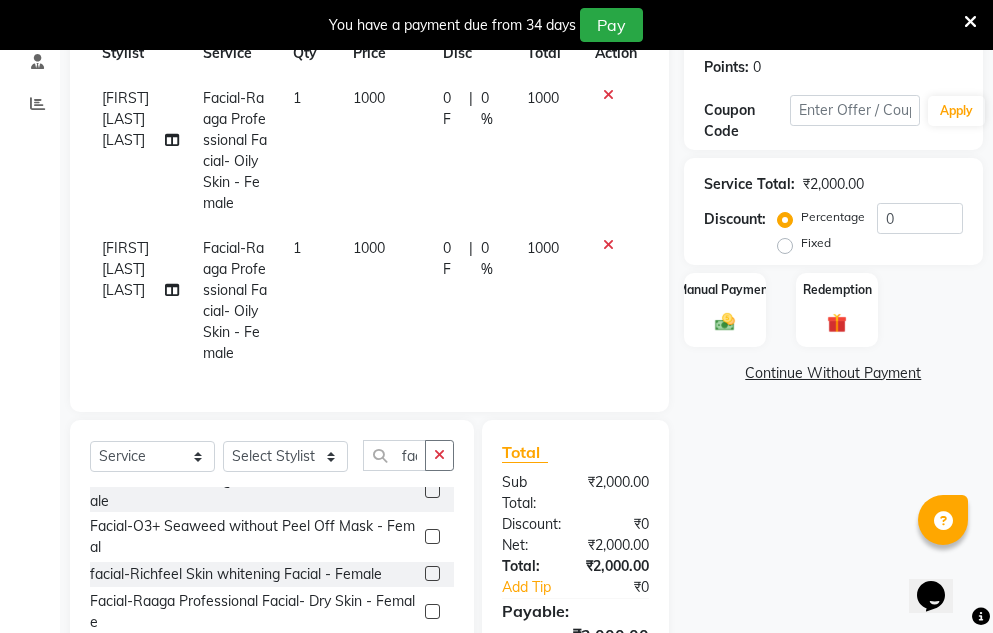 checkbox on "false" 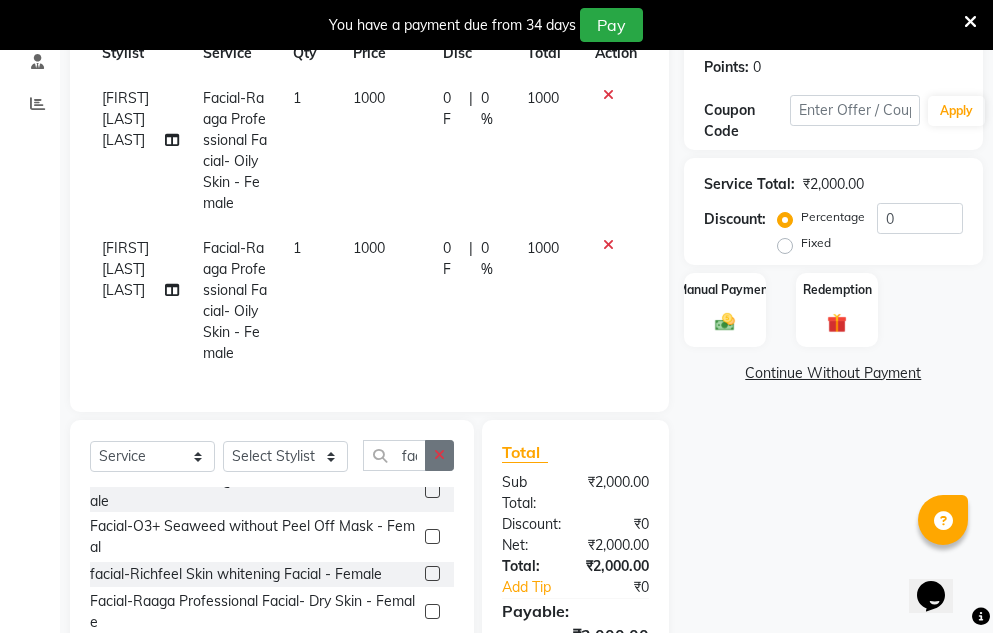click 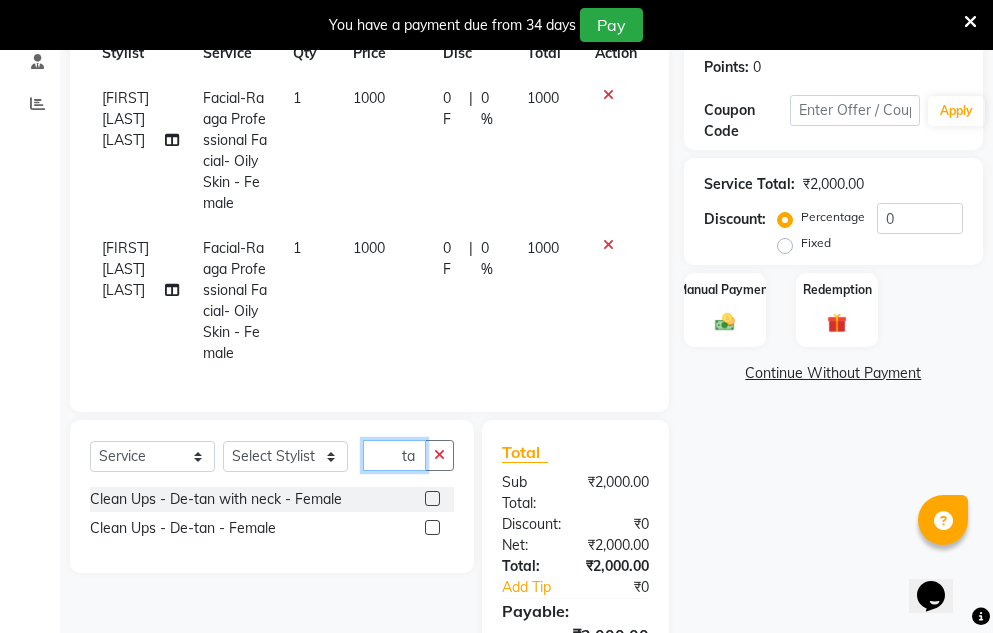 scroll, scrollTop: 0, scrollLeft: 0, axis: both 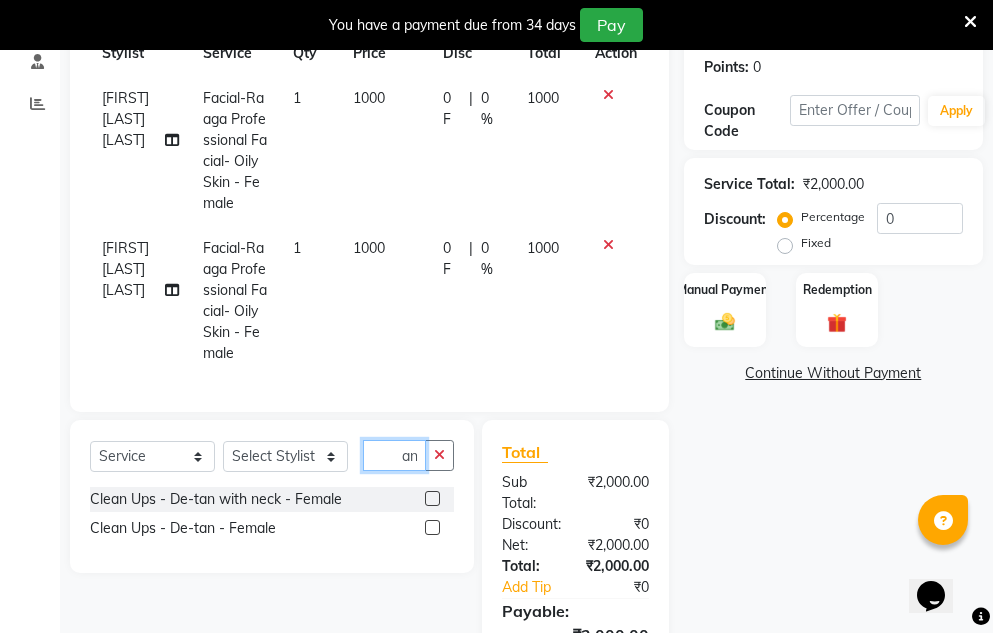 type on "tan" 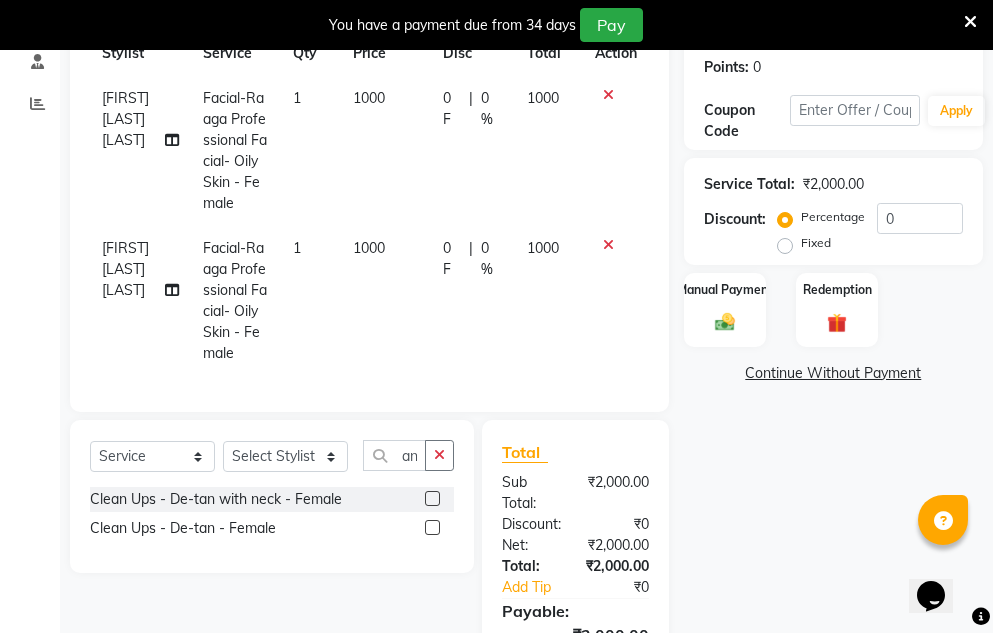 scroll, scrollTop: 0, scrollLeft: 0, axis: both 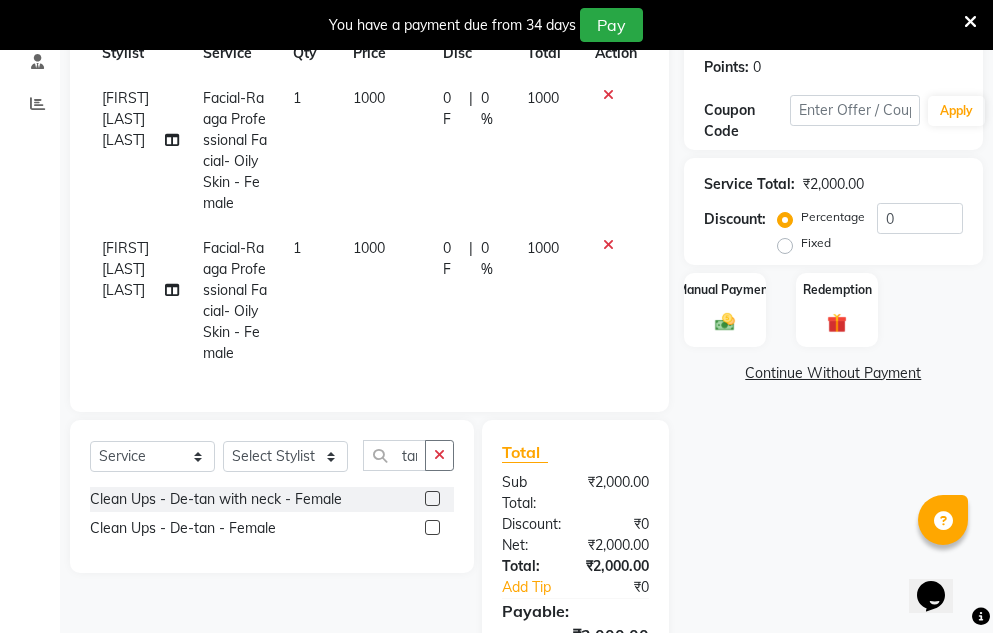 click 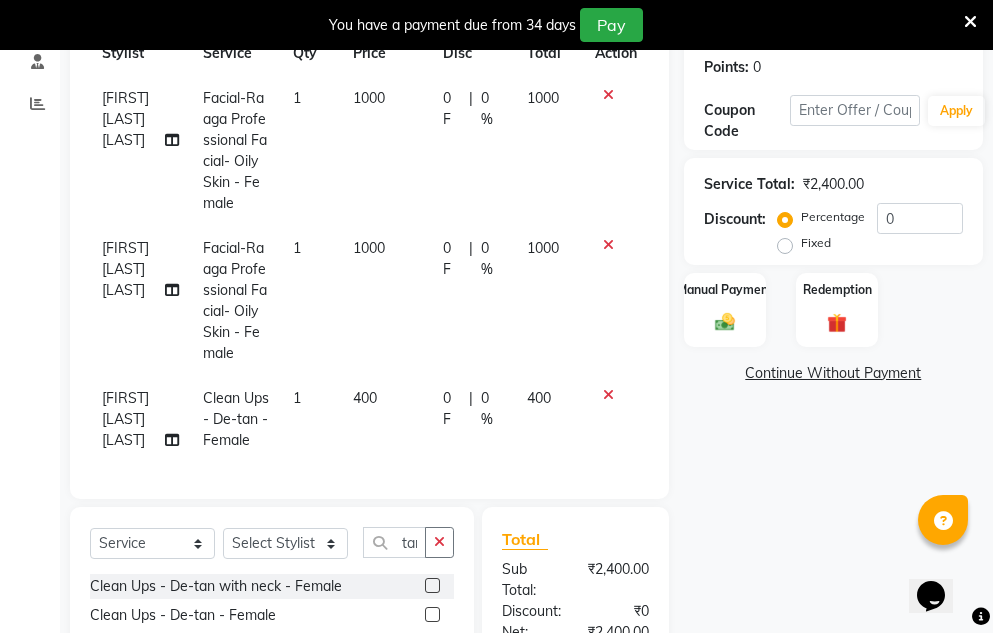 scroll, scrollTop: 531, scrollLeft: 0, axis: vertical 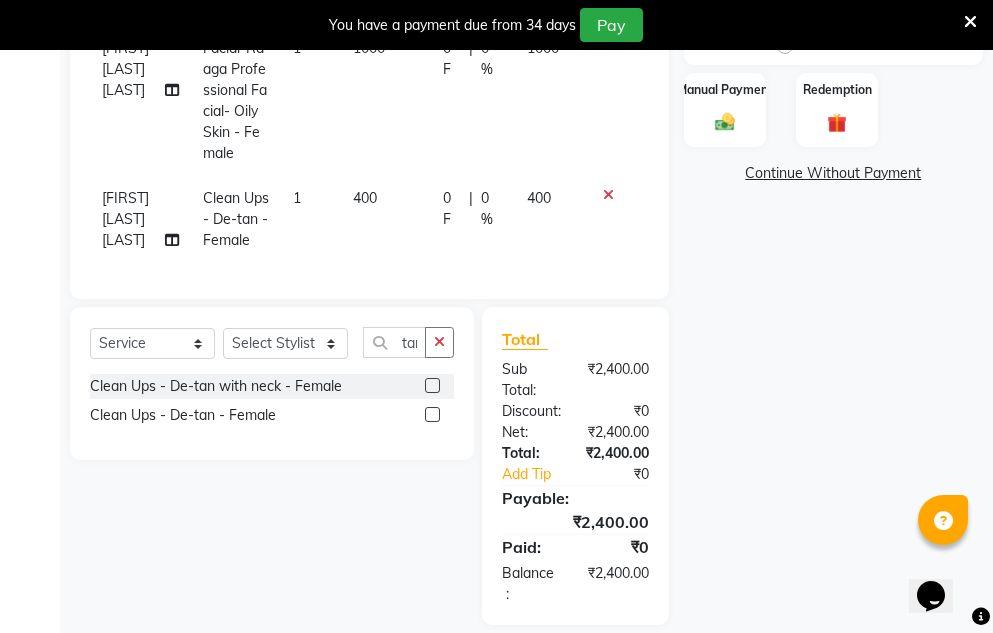 click 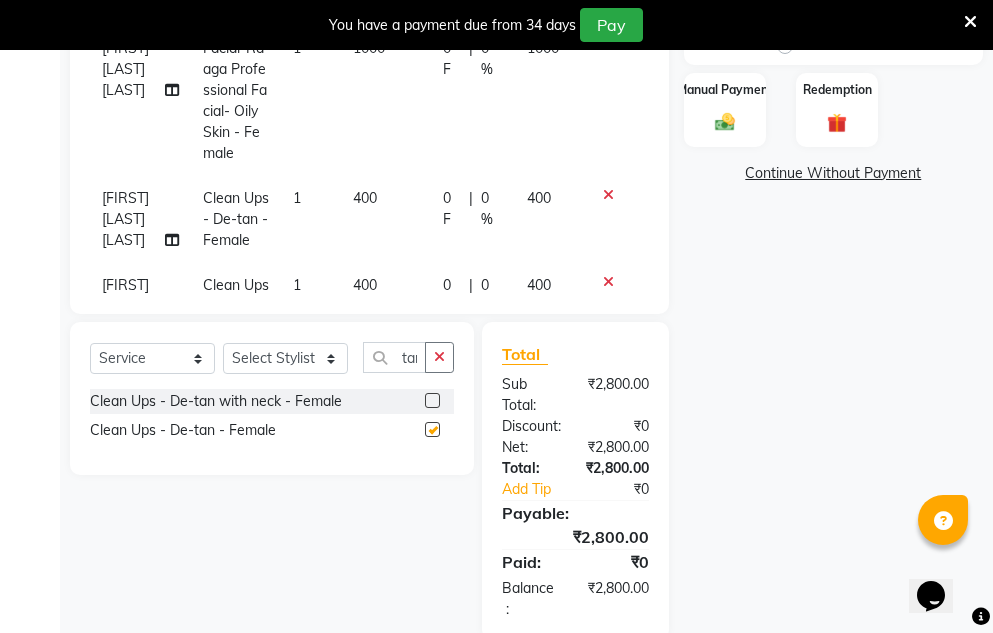 checkbox on "false" 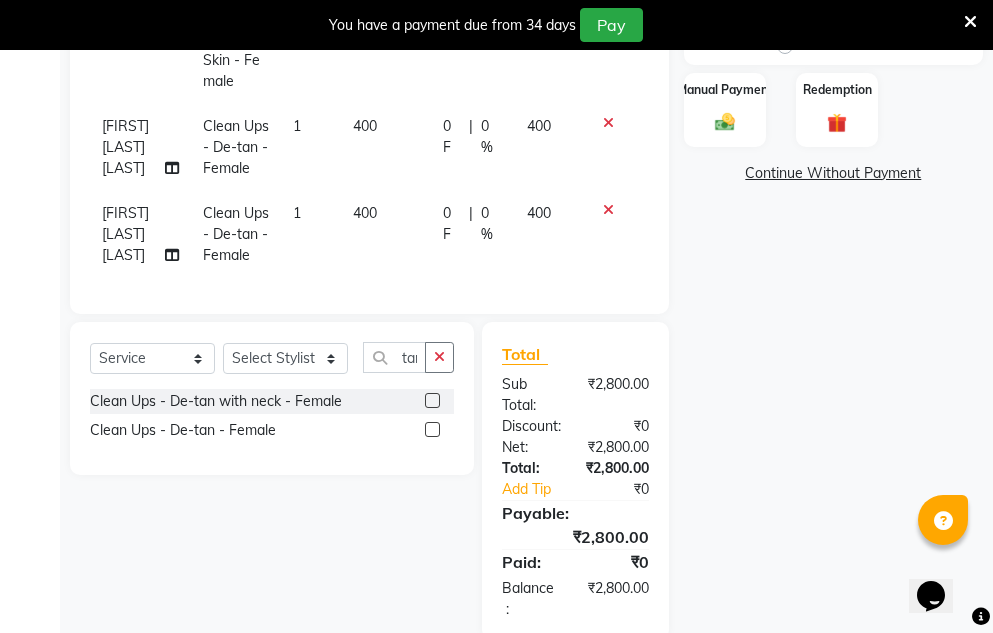 scroll, scrollTop: 129, scrollLeft: 0, axis: vertical 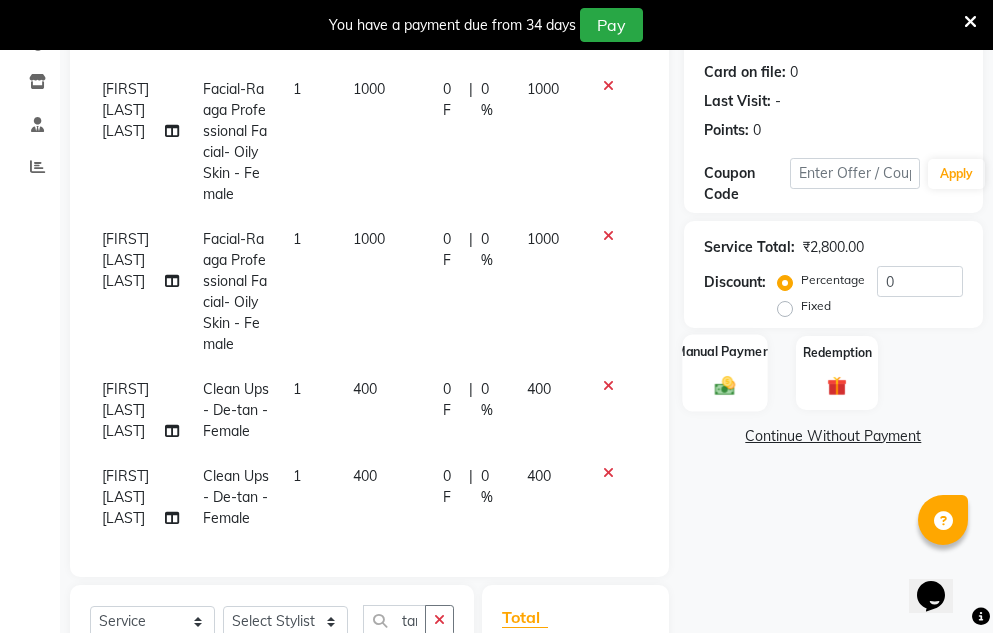 click 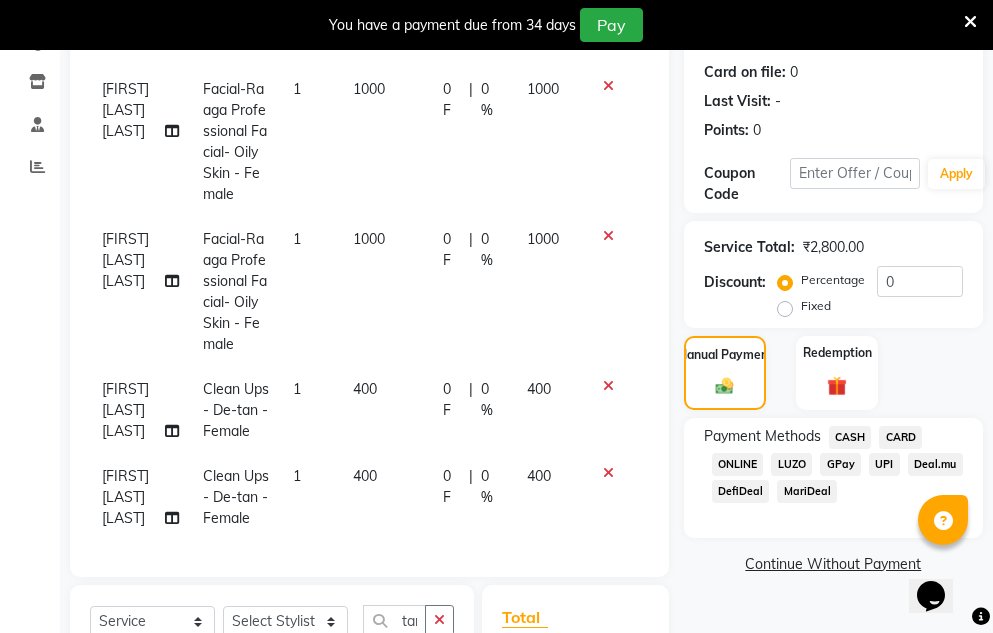 click on "CASH" 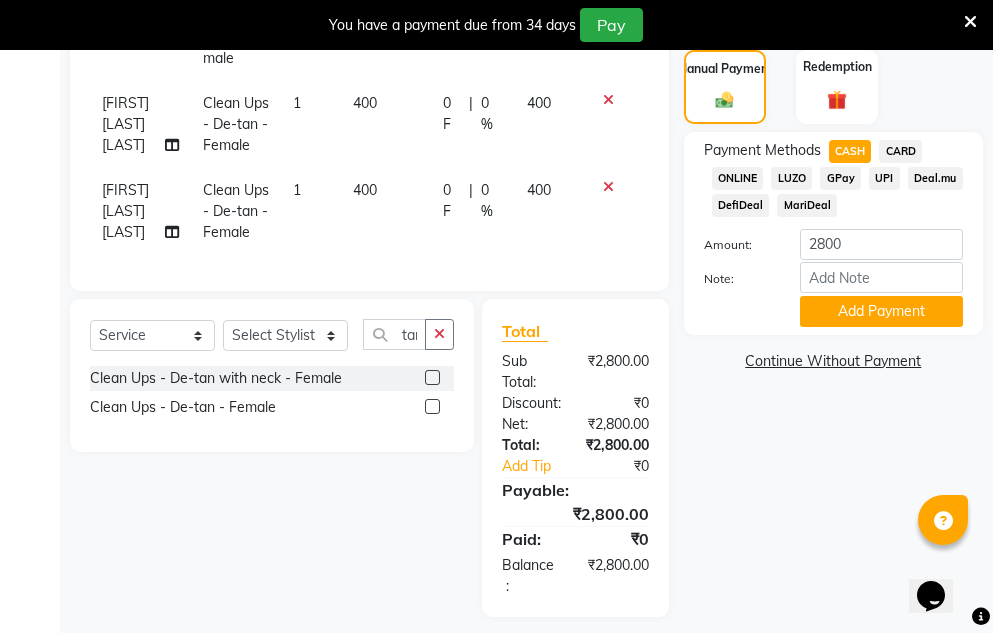 scroll, scrollTop: 568, scrollLeft: 0, axis: vertical 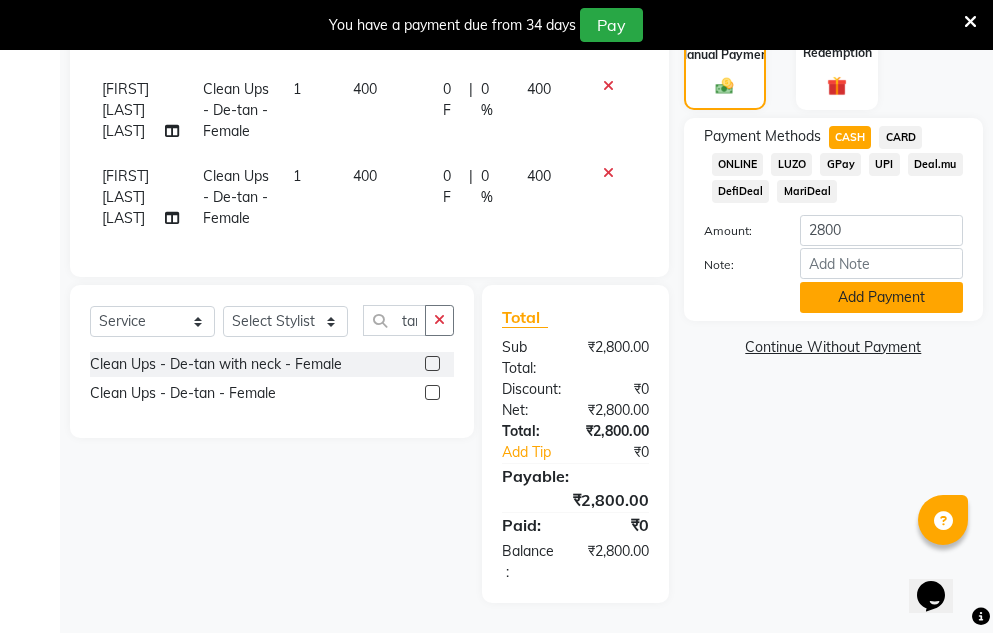click on "Add Payment" 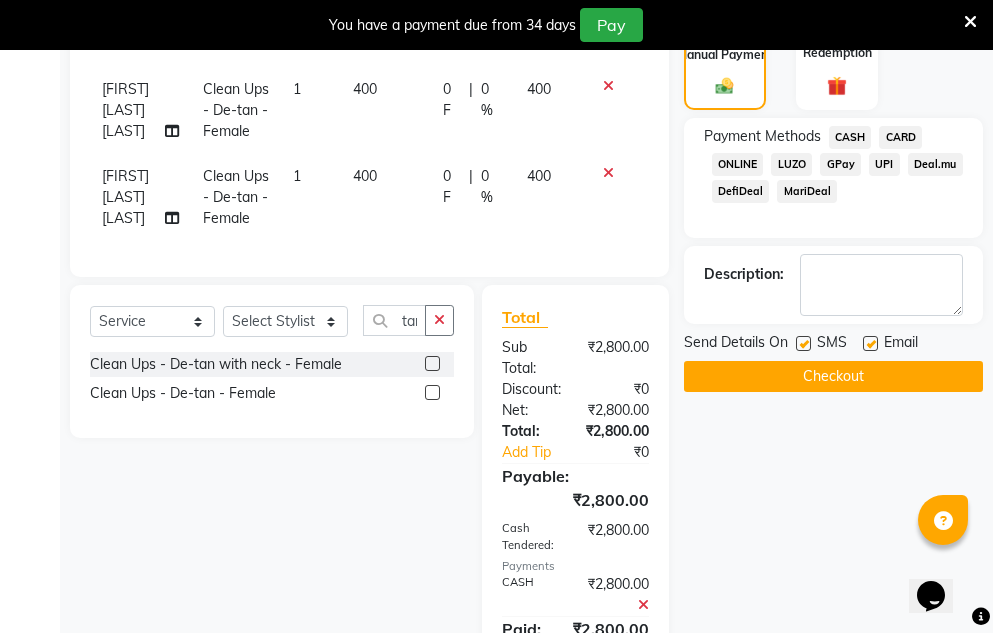 click on "Checkout" 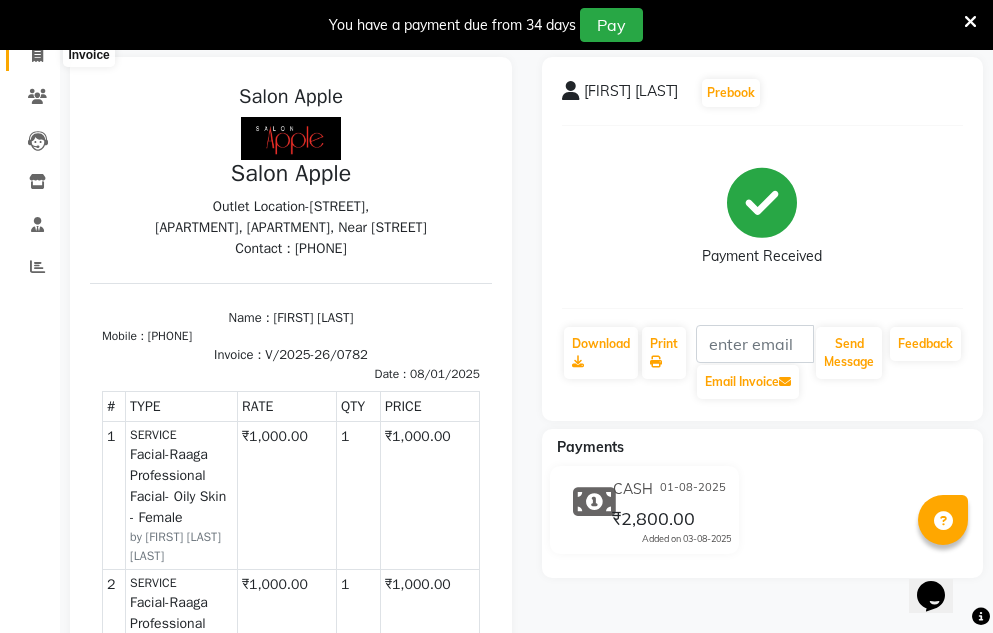 scroll, scrollTop: 0, scrollLeft: 0, axis: both 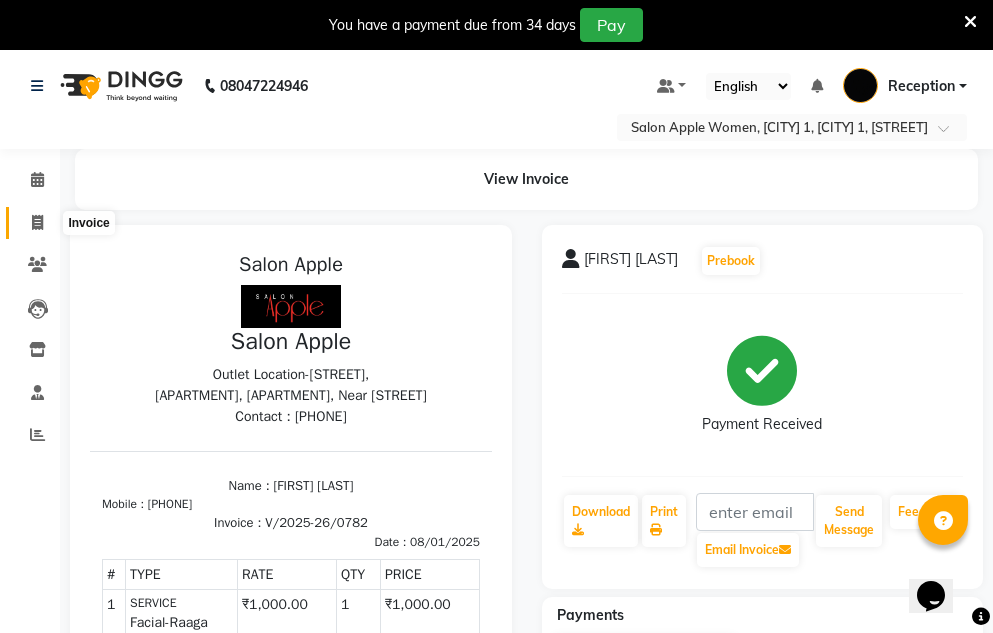 click 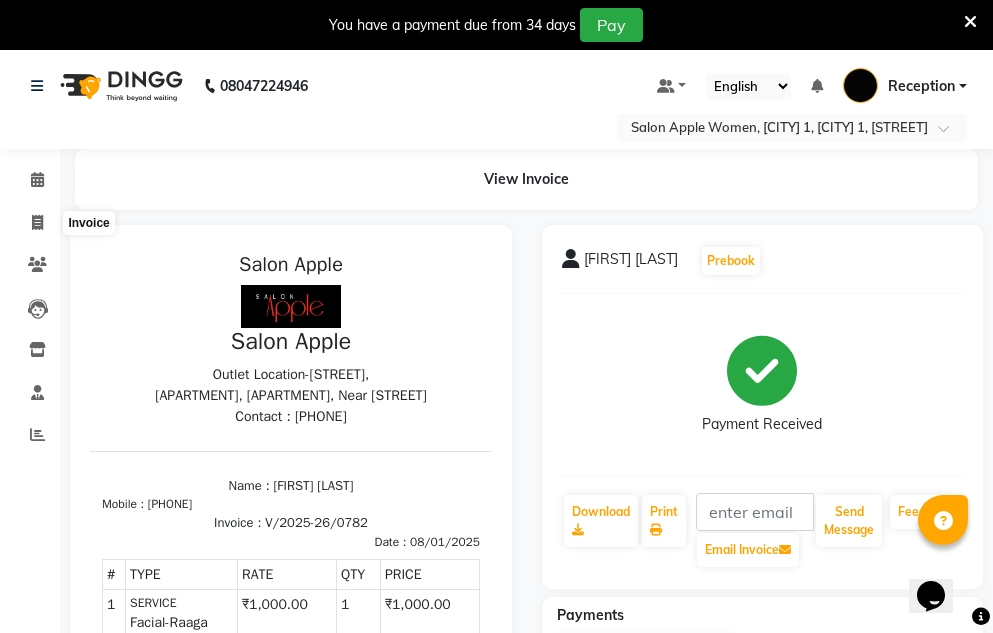 select on "service" 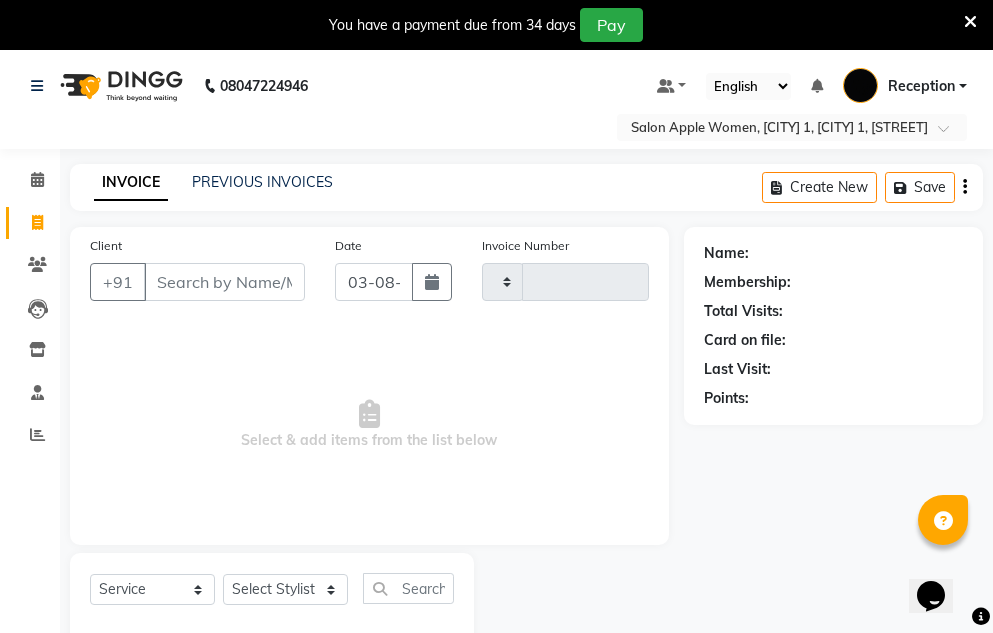 type on "0783" 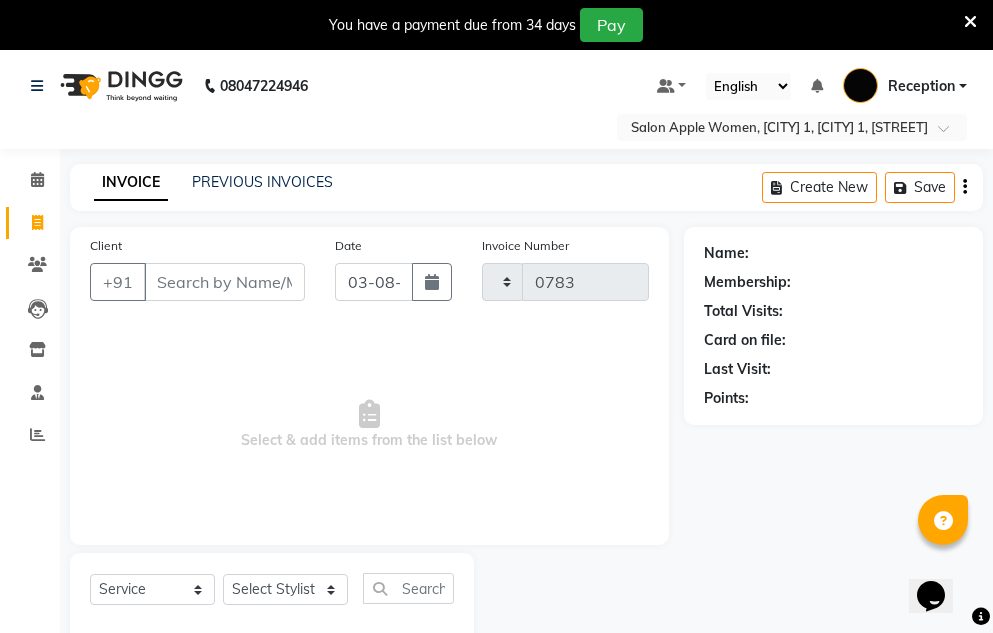 select on "586" 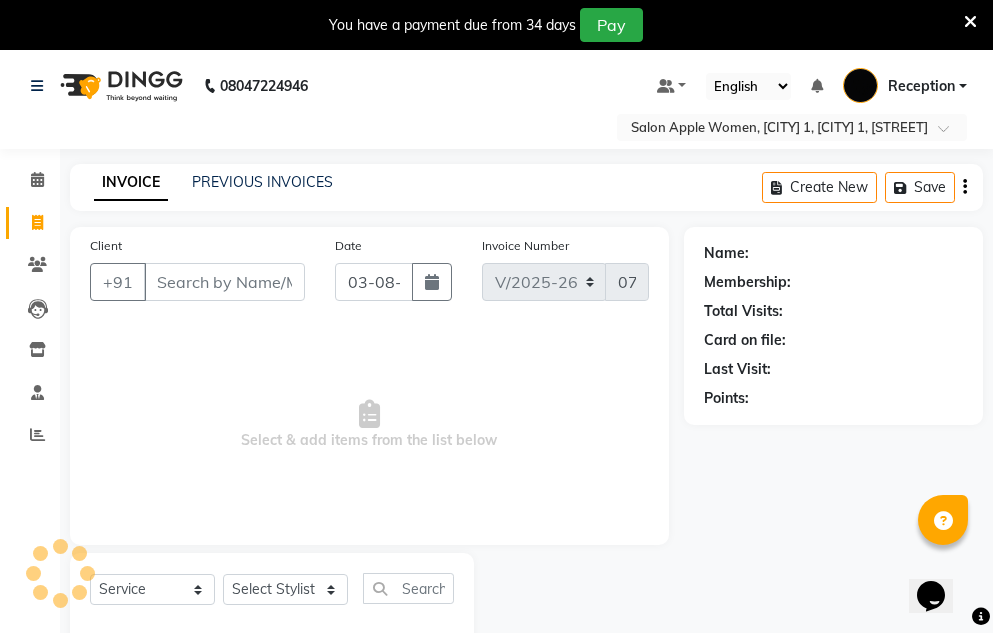 scroll, scrollTop: 50, scrollLeft: 0, axis: vertical 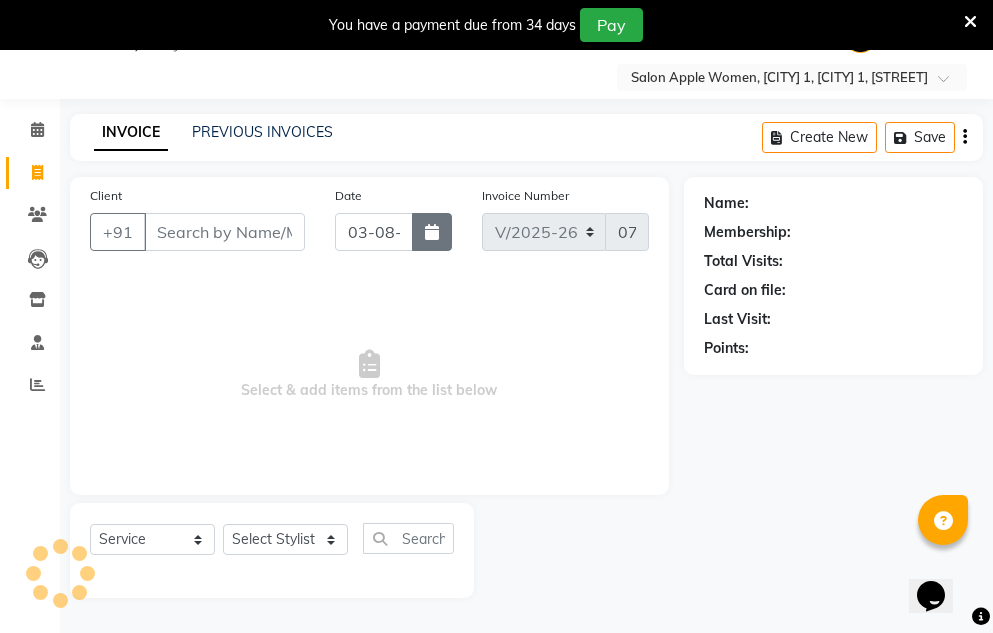 click 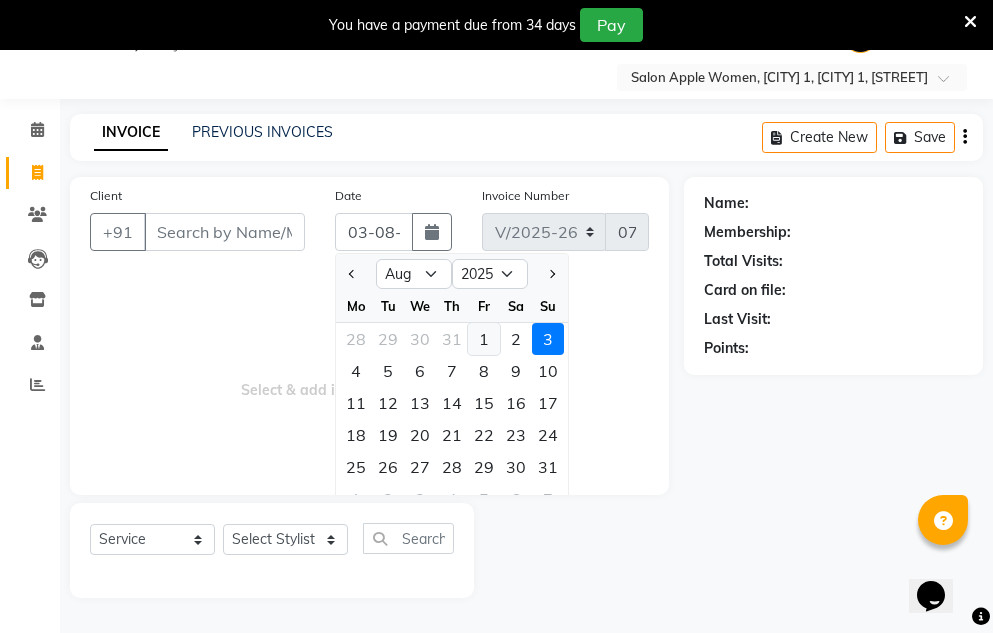 click on "1" 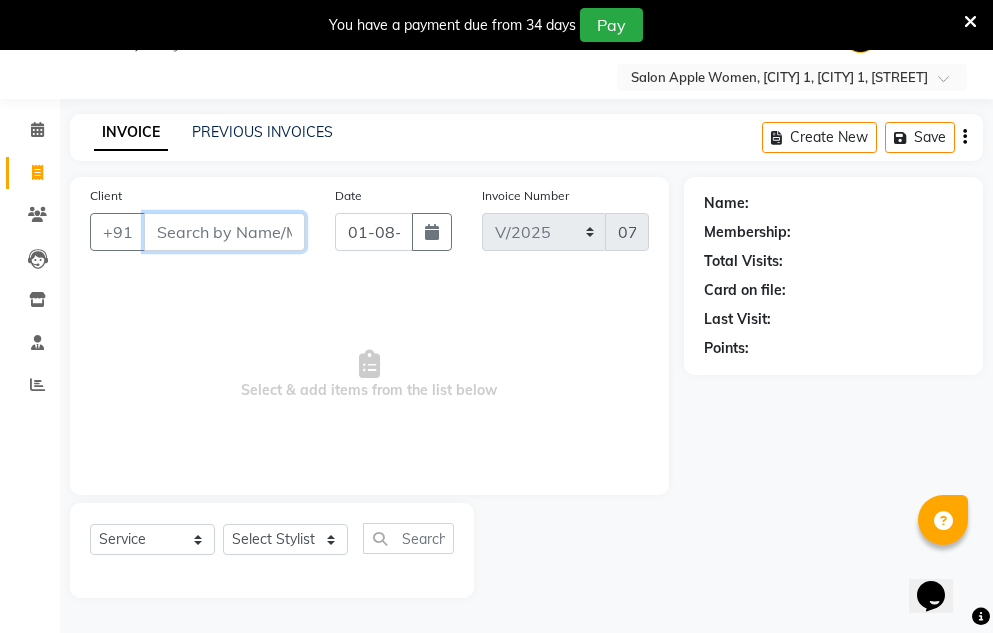 click on "Client" at bounding box center [224, 232] 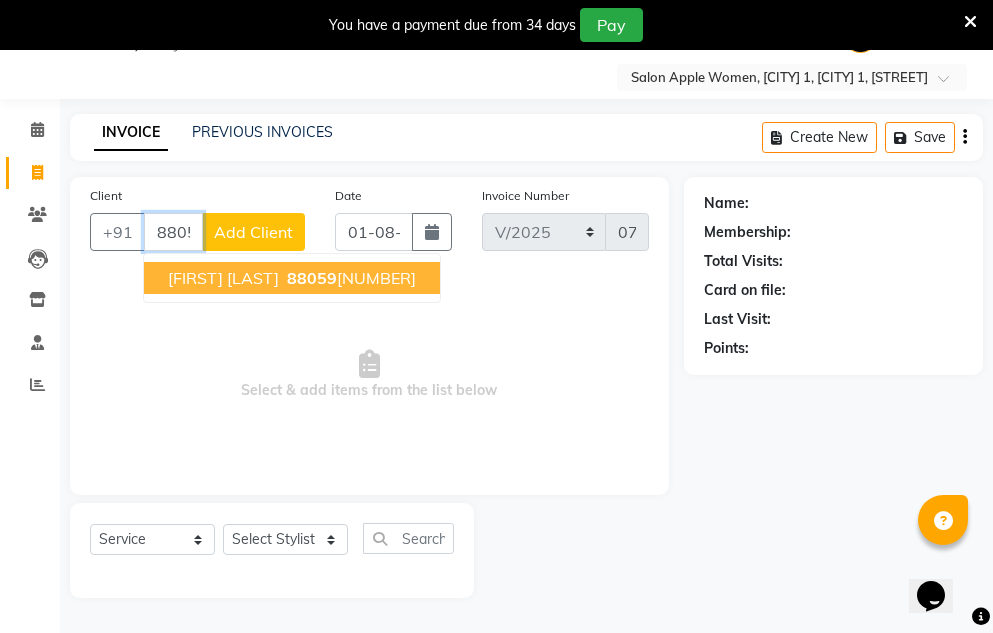 click on "[FIRST] [LAST] [PHONE]" at bounding box center [292, 278] 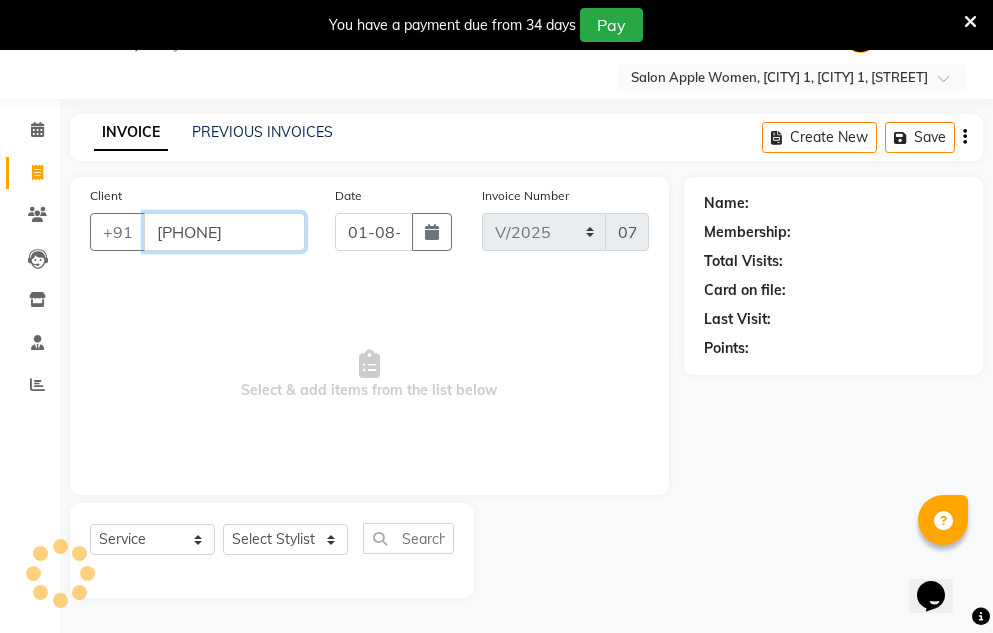 type on "[PHONE]" 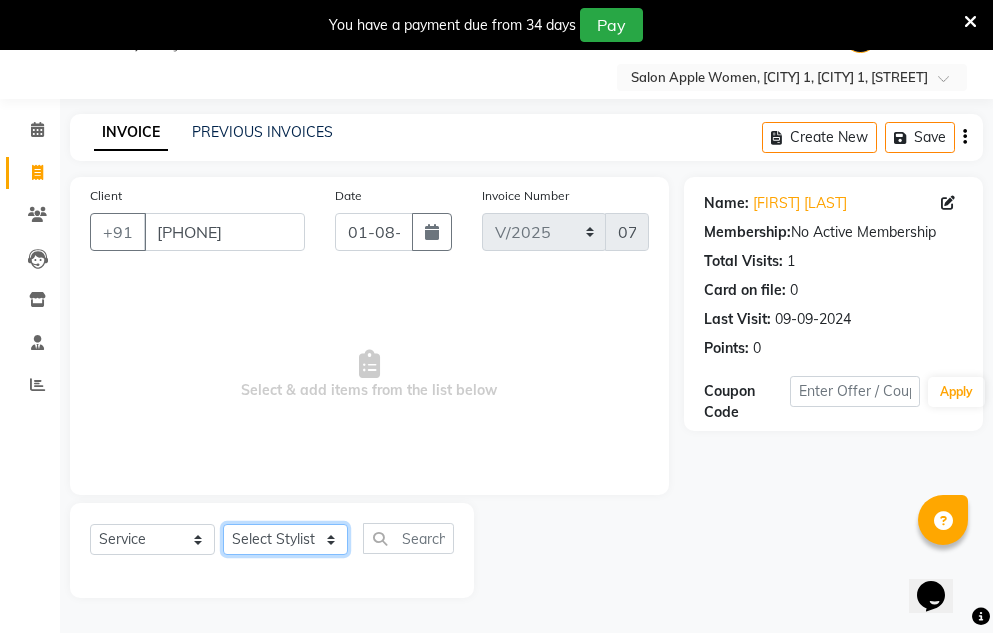 click on "Select Stylist [FIRST] [LAST] [FIRST] [LAST] [FIRST] [TITLE] [LAST]" 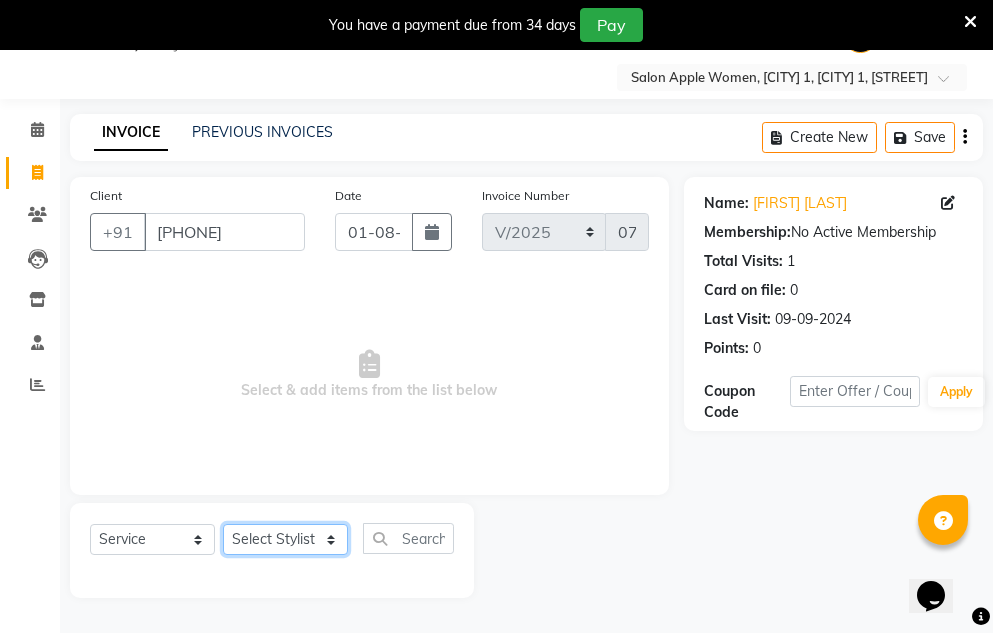 select on "[NUMBER]" 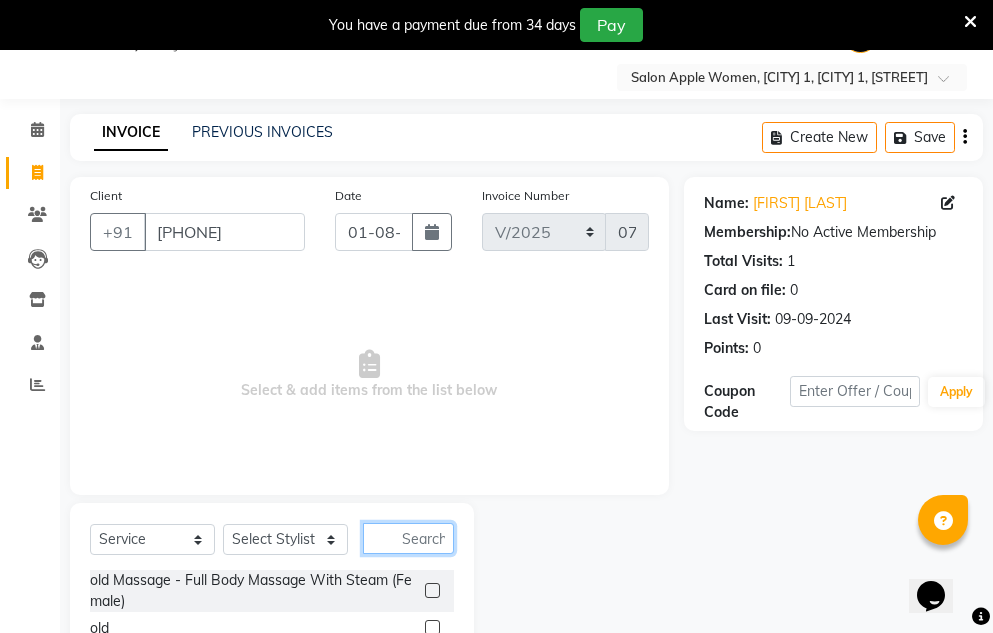 click 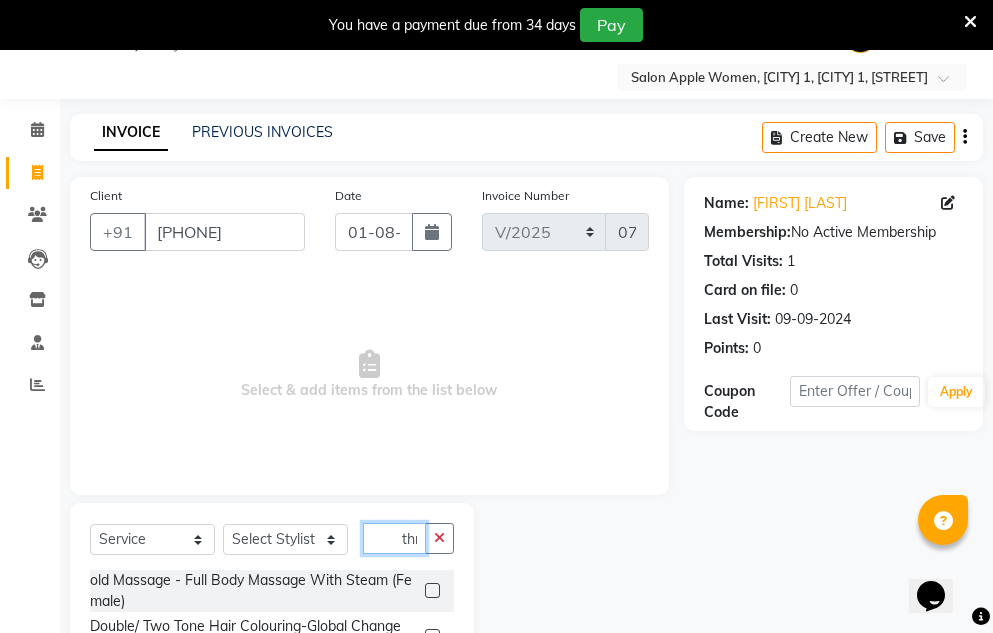 scroll, scrollTop: 0, scrollLeft: 2, axis: horizontal 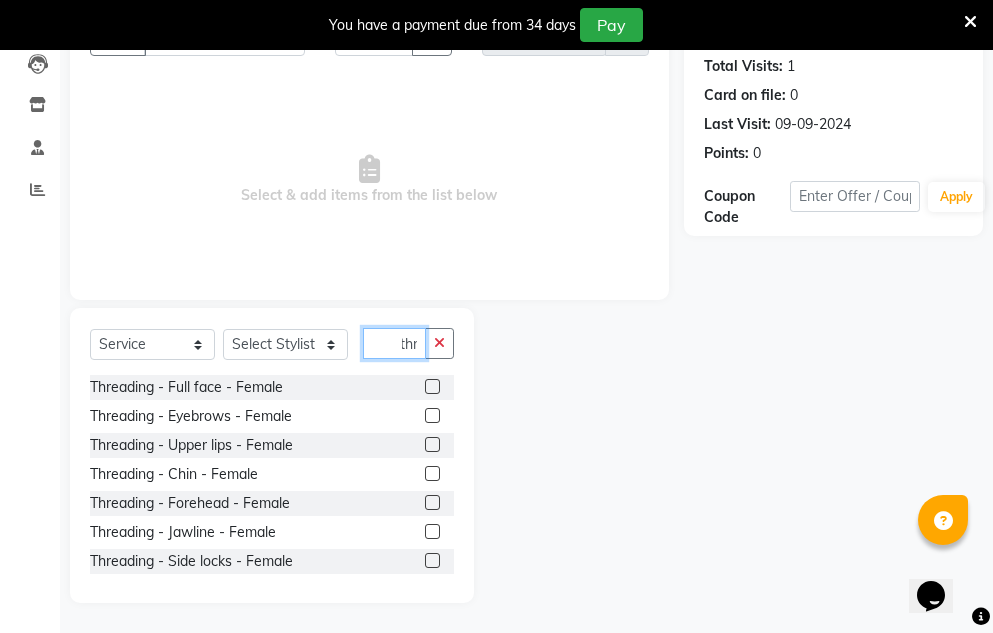 type on "thr" 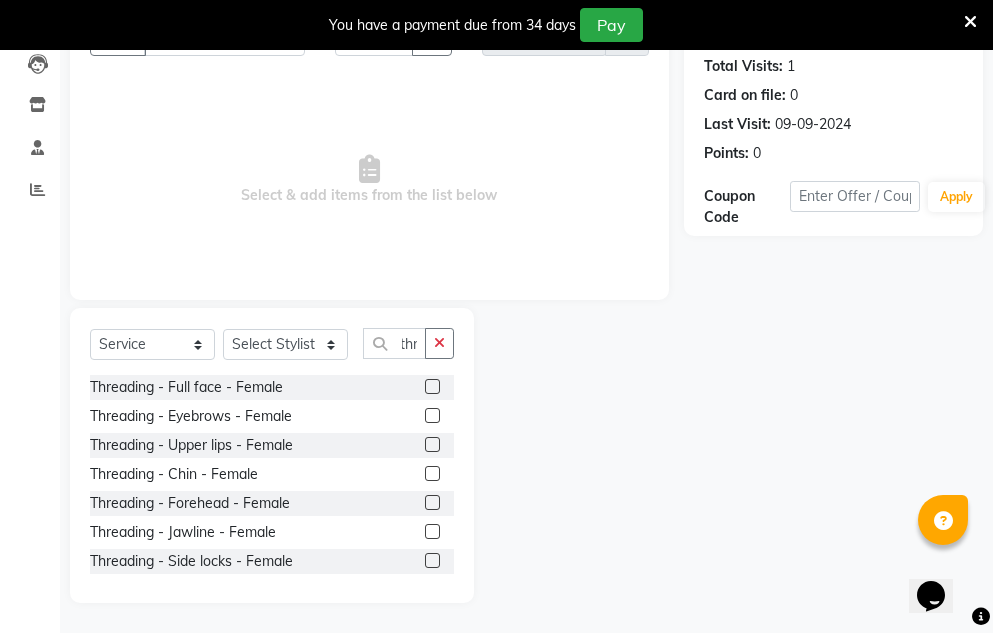 scroll, scrollTop: 0, scrollLeft: 0, axis: both 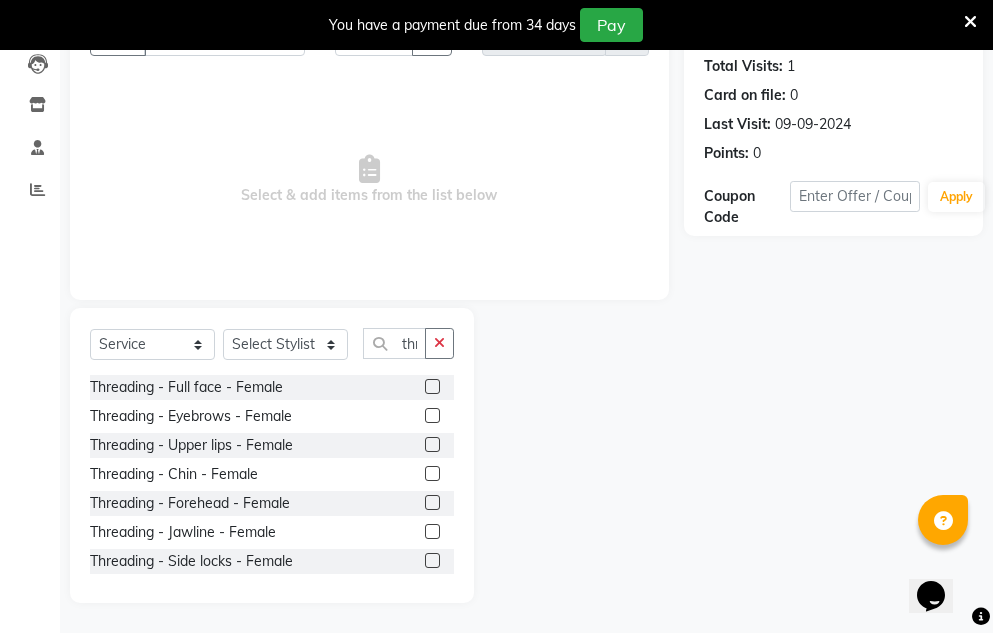 click 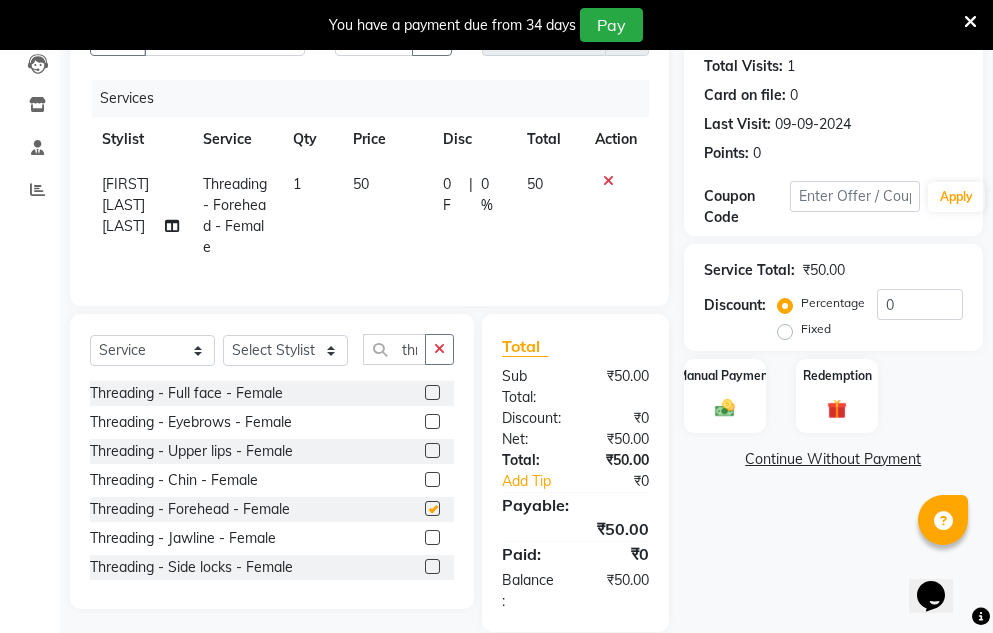 checkbox on "false" 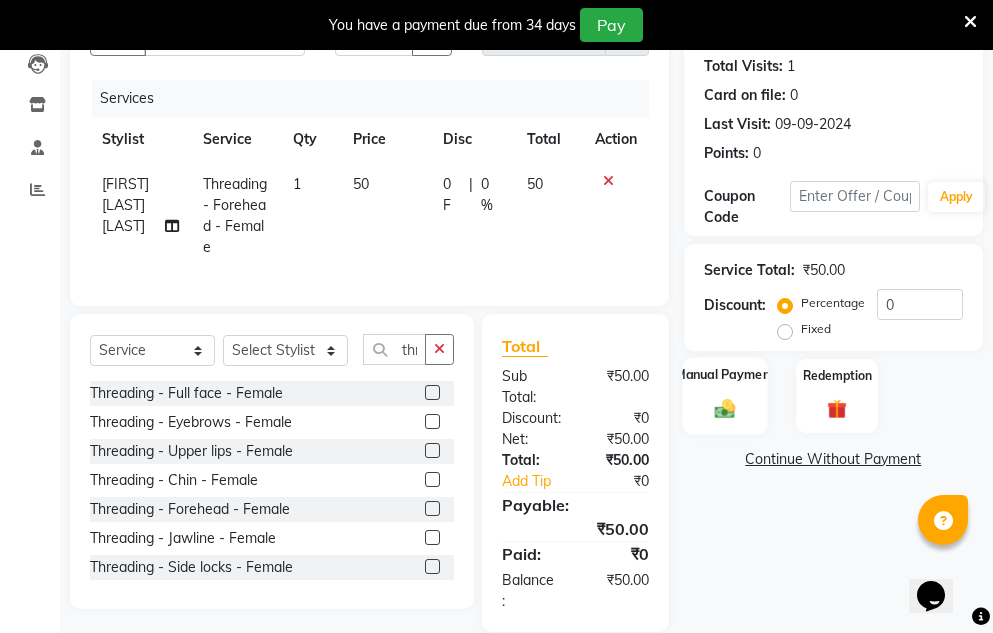 click 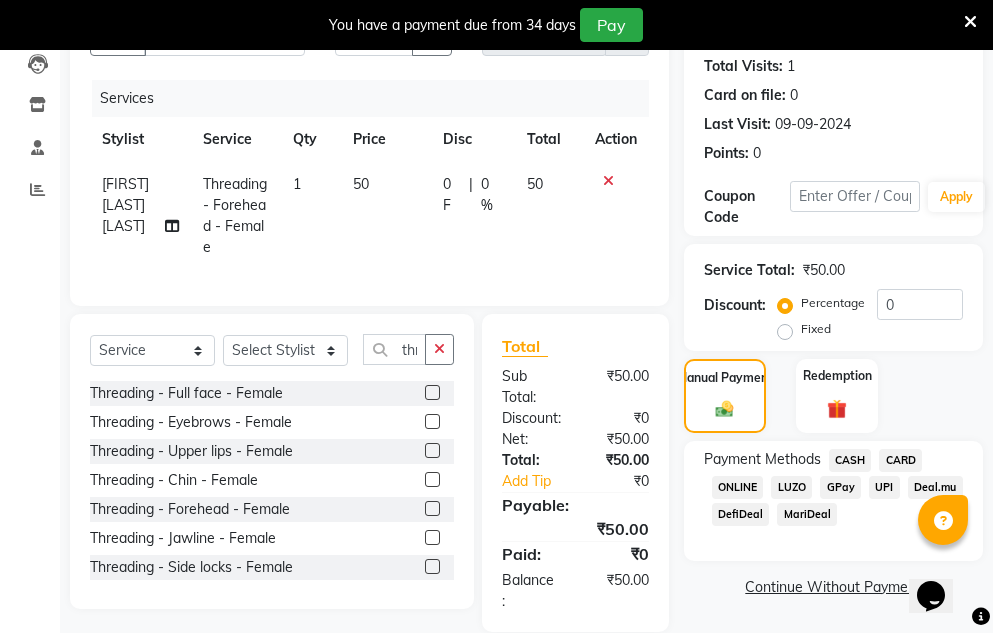 click on "GPay" 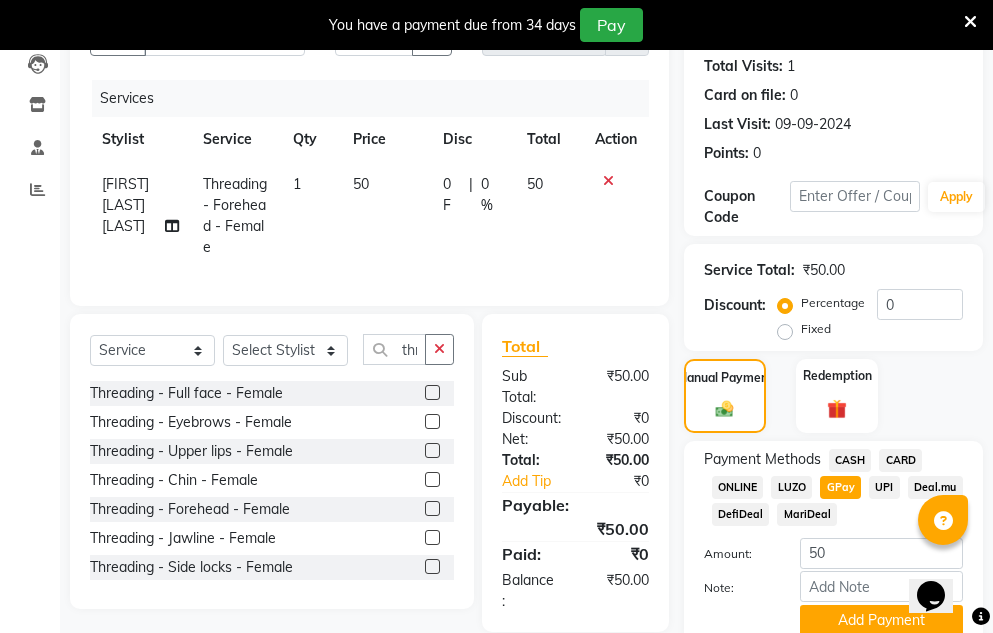 scroll, scrollTop: 327, scrollLeft: 0, axis: vertical 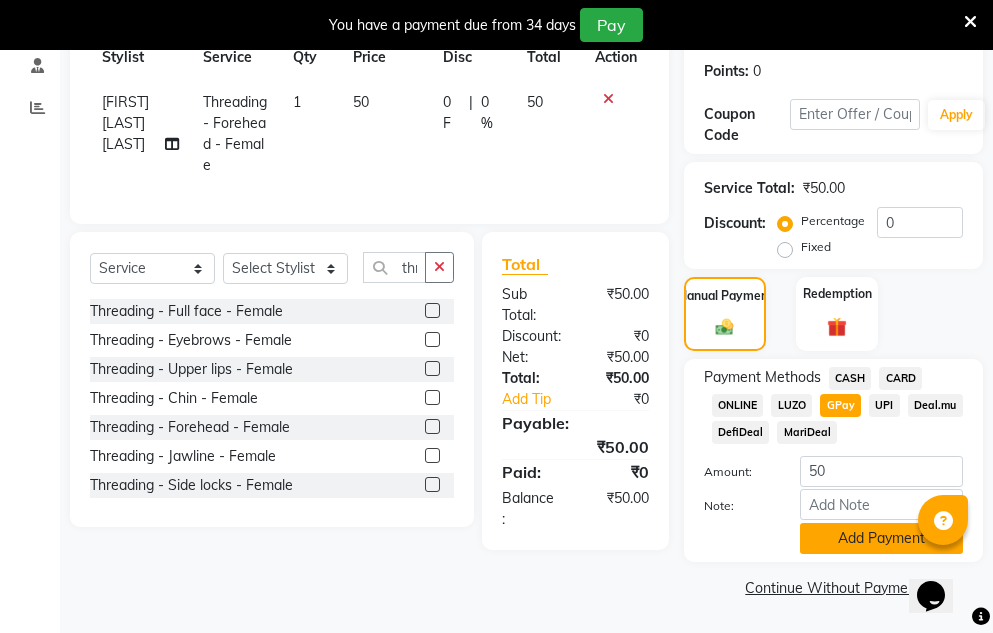 click on "Add Payment" 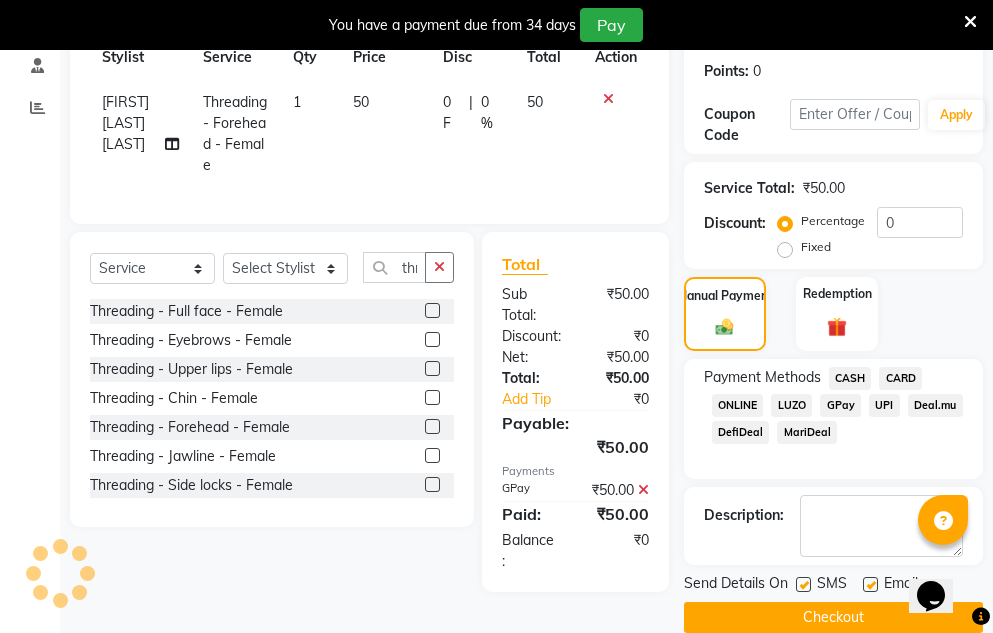 click on "Checkout" 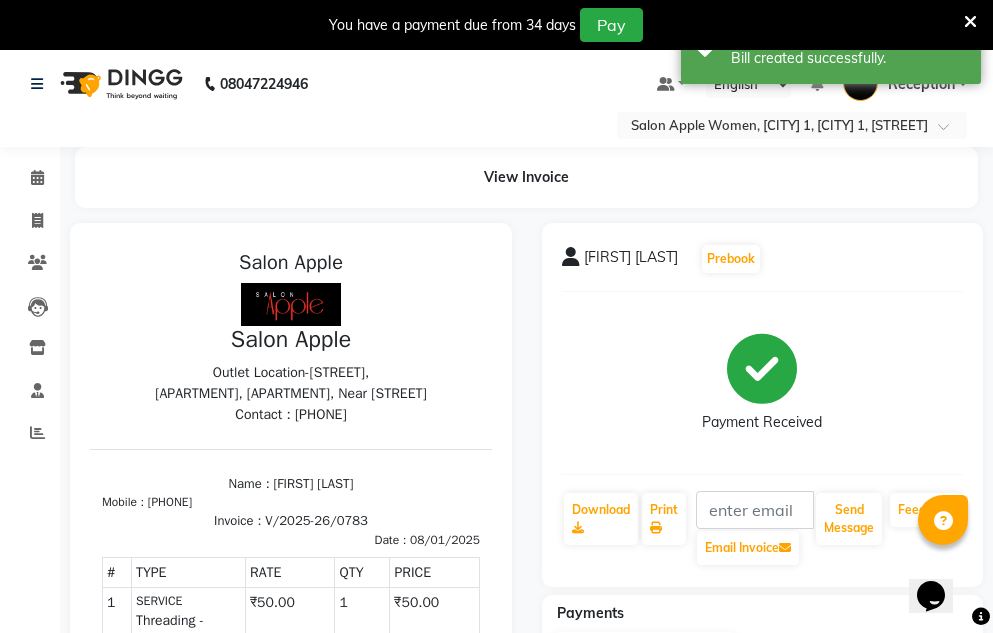 scroll, scrollTop: 0, scrollLeft: 0, axis: both 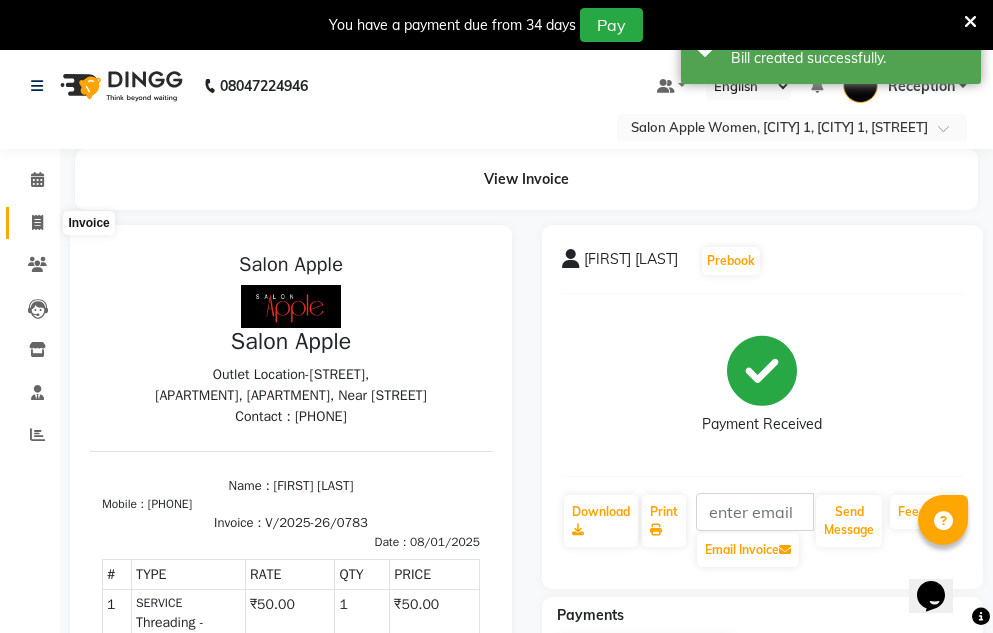 click 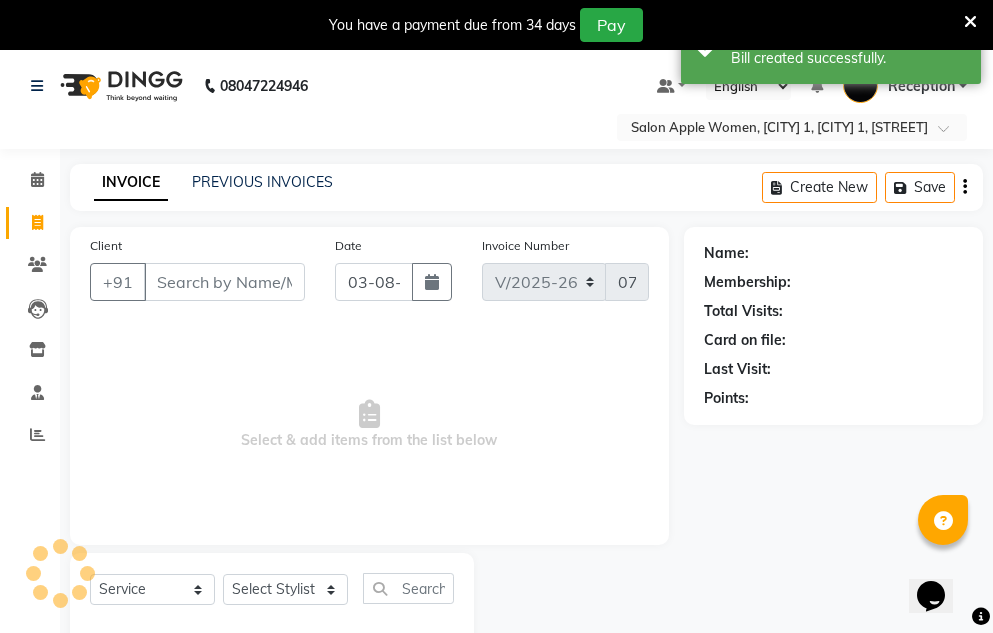 scroll, scrollTop: 50, scrollLeft: 0, axis: vertical 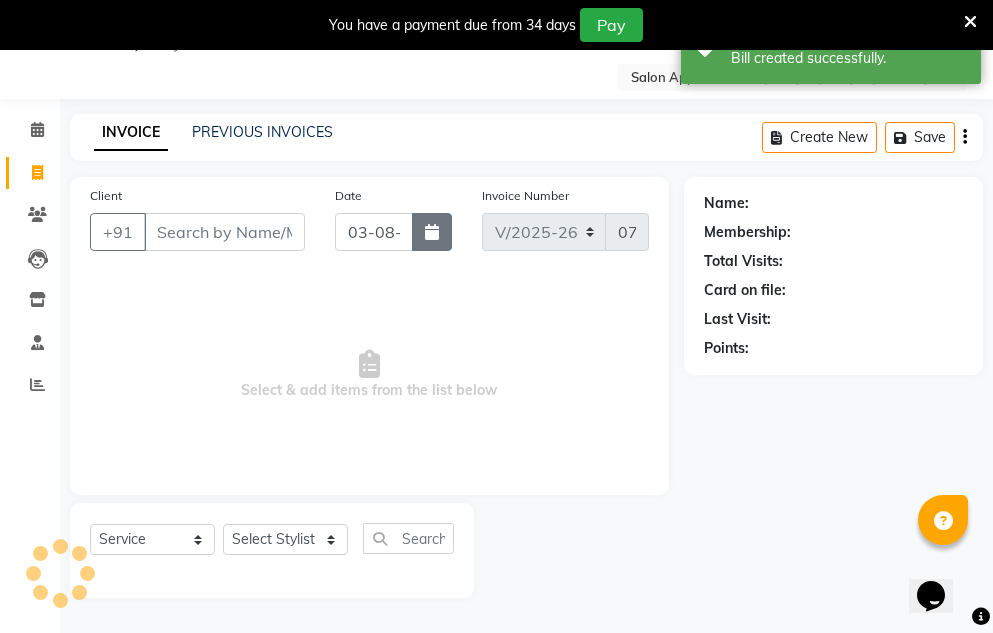 click 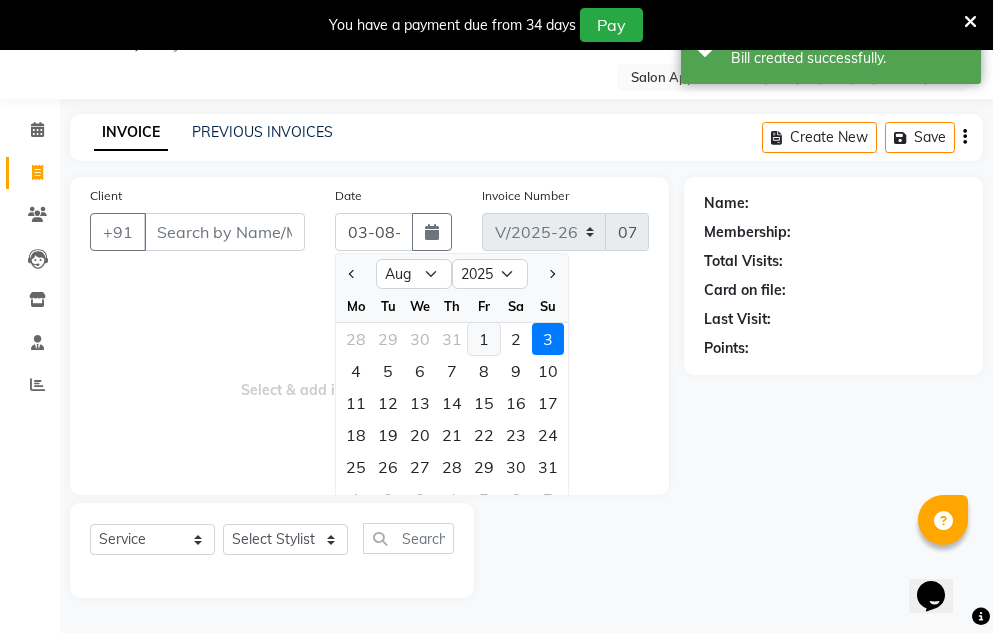 click on "1" 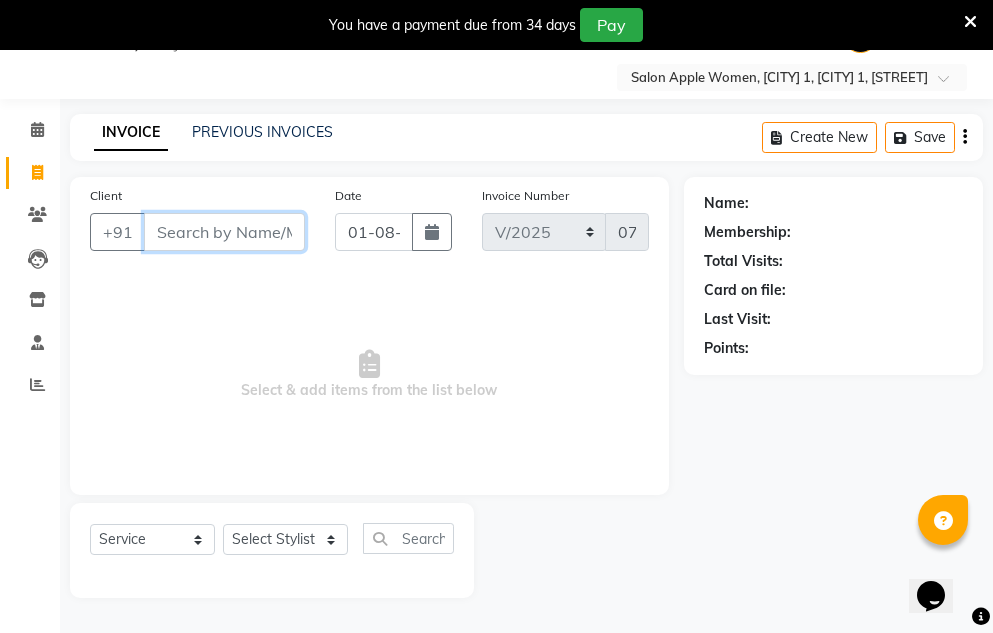 click on "Client" at bounding box center (224, 232) 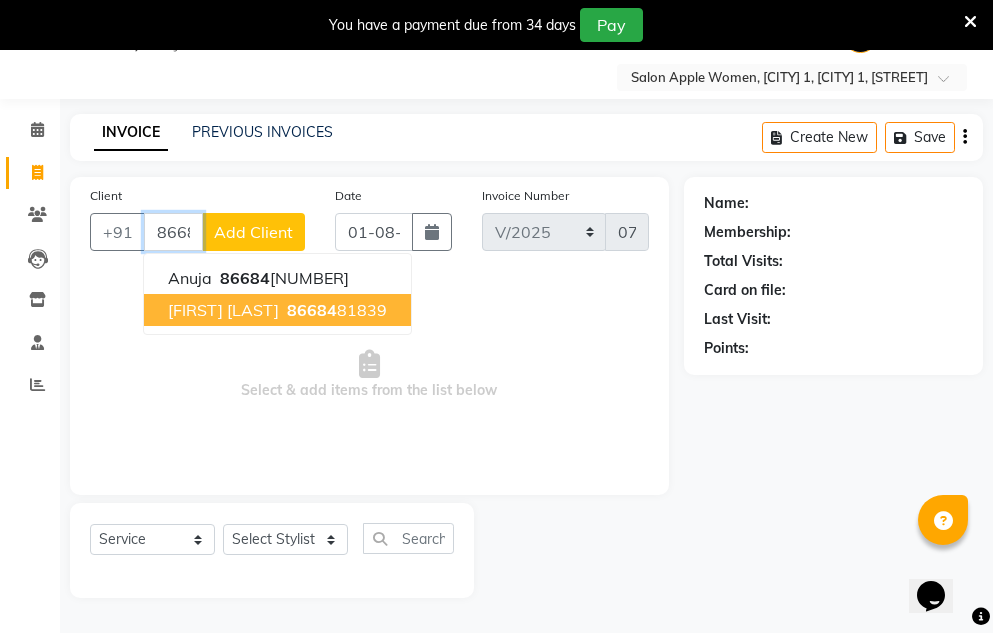 click on "[FIRST] [LAST]" at bounding box center [223, 310] 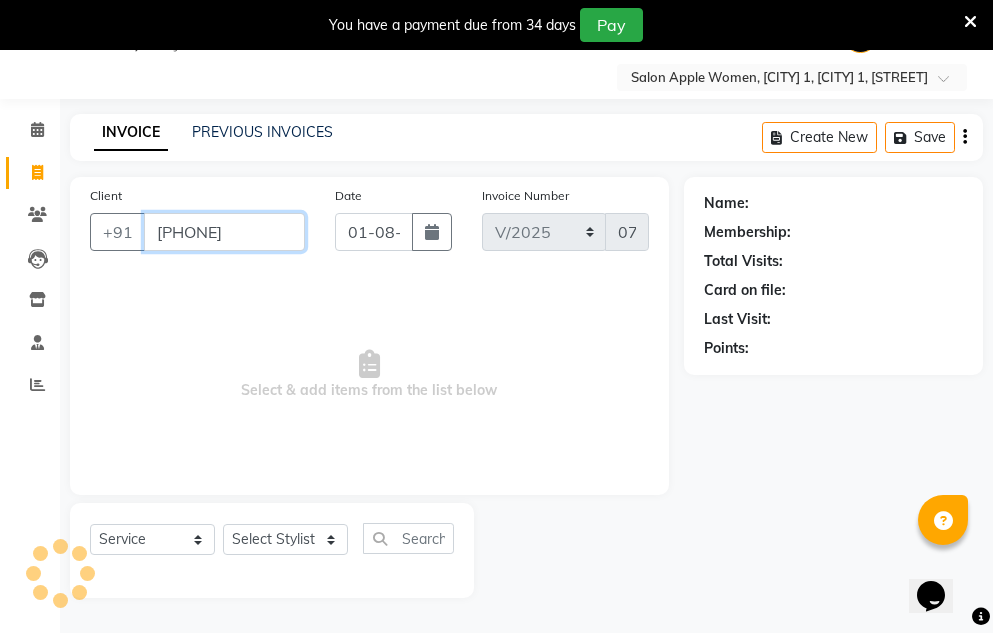 type on "[PHONE]" 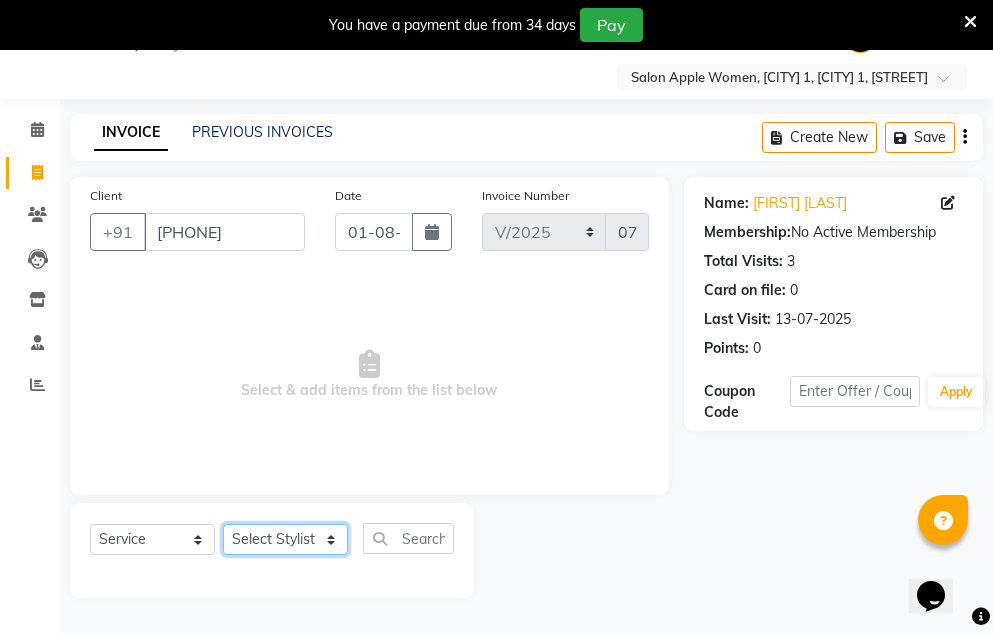 click on "Select Stylist [FIRST] [LAST] [FIRST] [LAST] [FIRST] [TITLE] [LAST]" 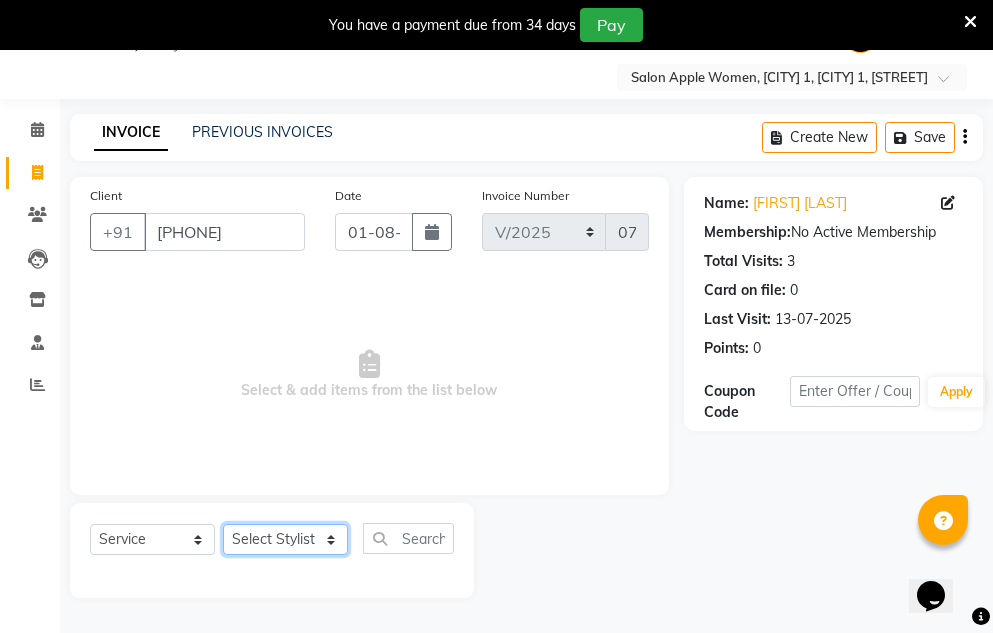 select on "[NUMBER]" 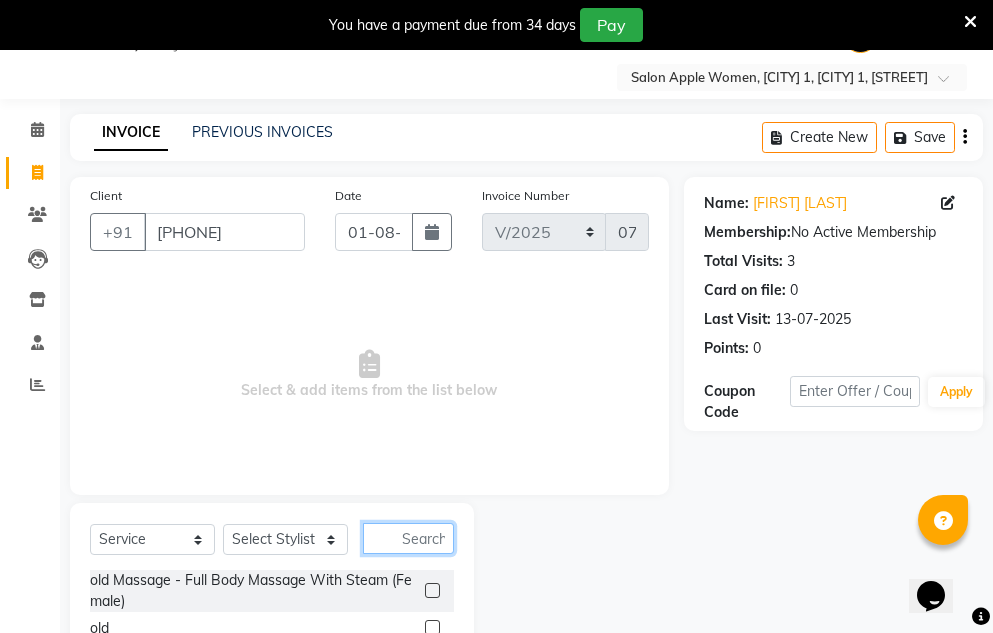 click 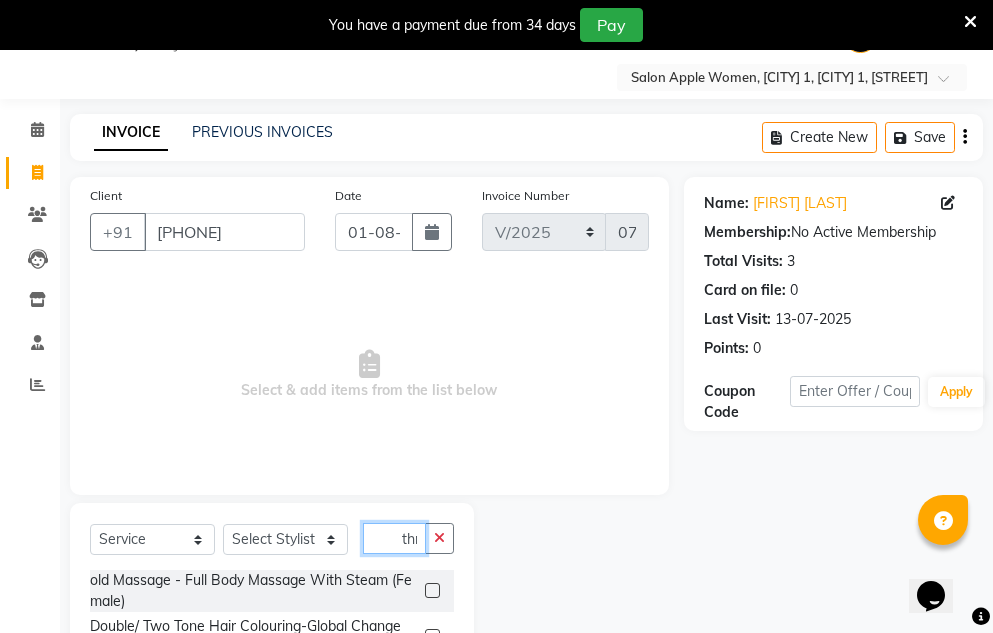 scroll, scrollTop: 0, scrollLeft: 2, axis: horizontal 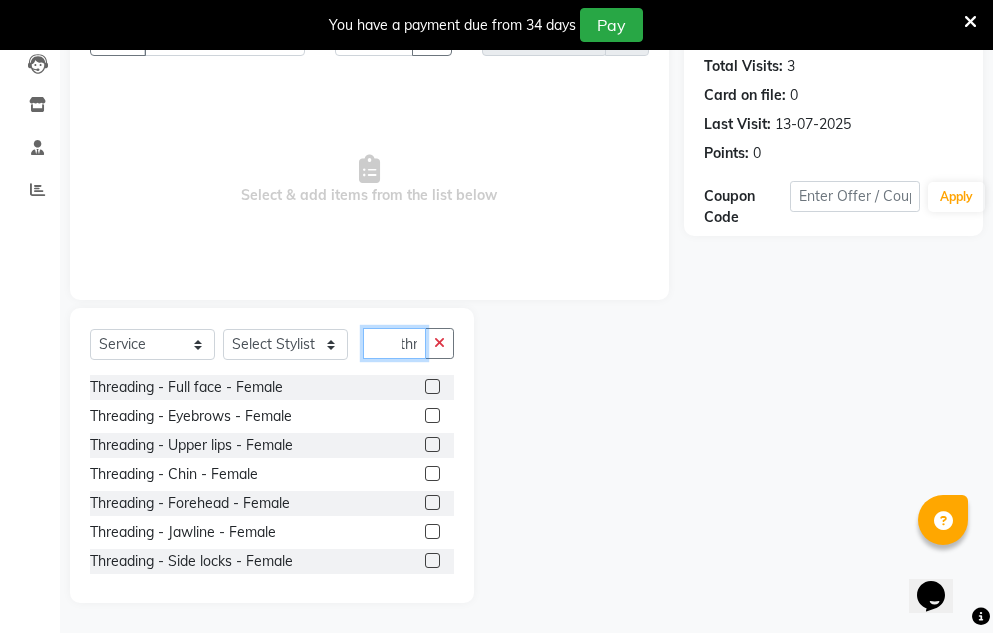 type on "thr" 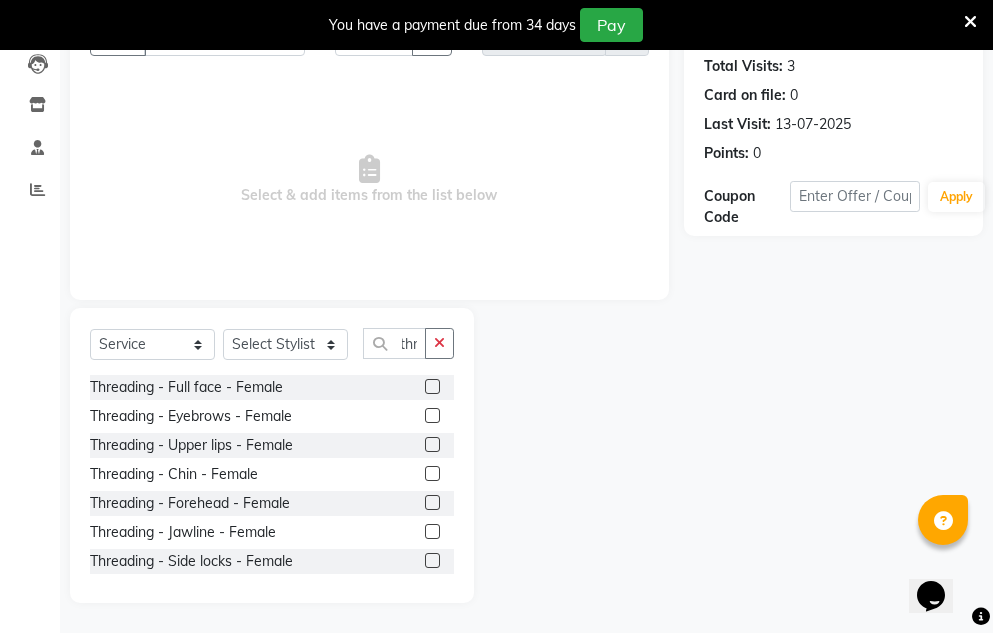 scroll, scrollTop: 0, scrollLeft: 0, axis: both 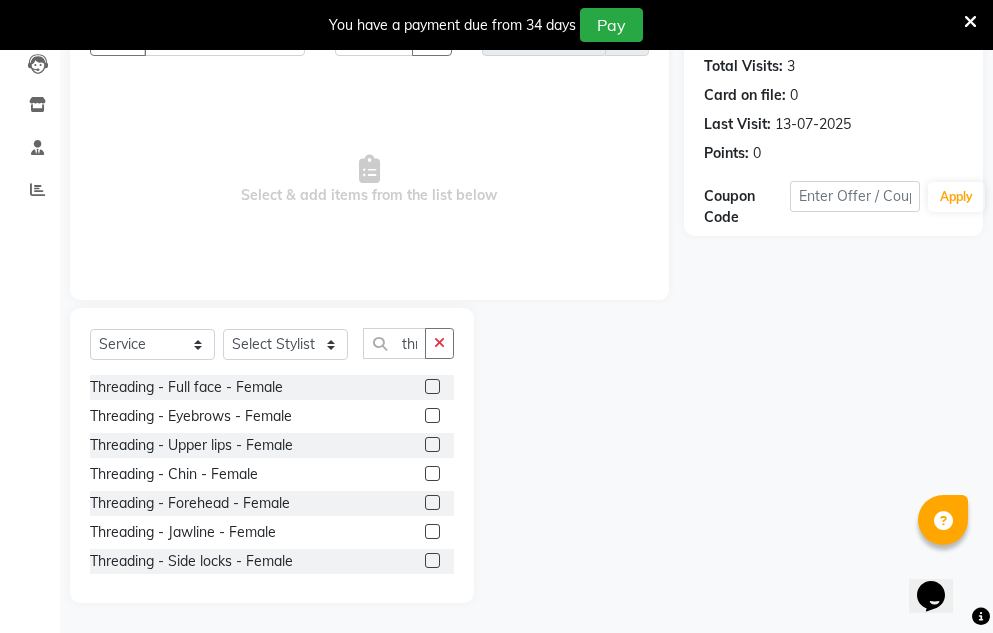 click 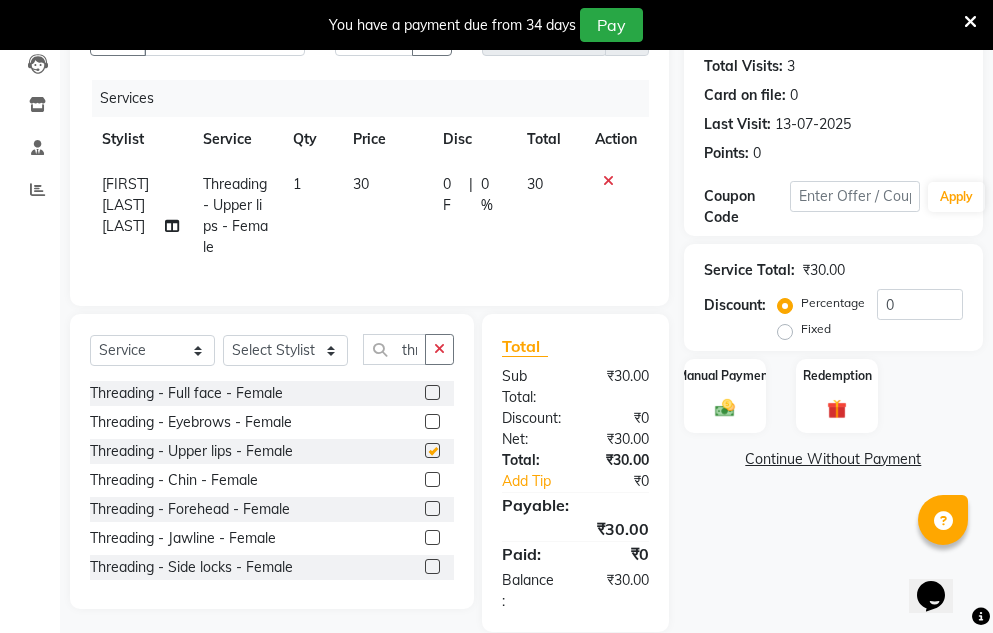 checkbox on "false" 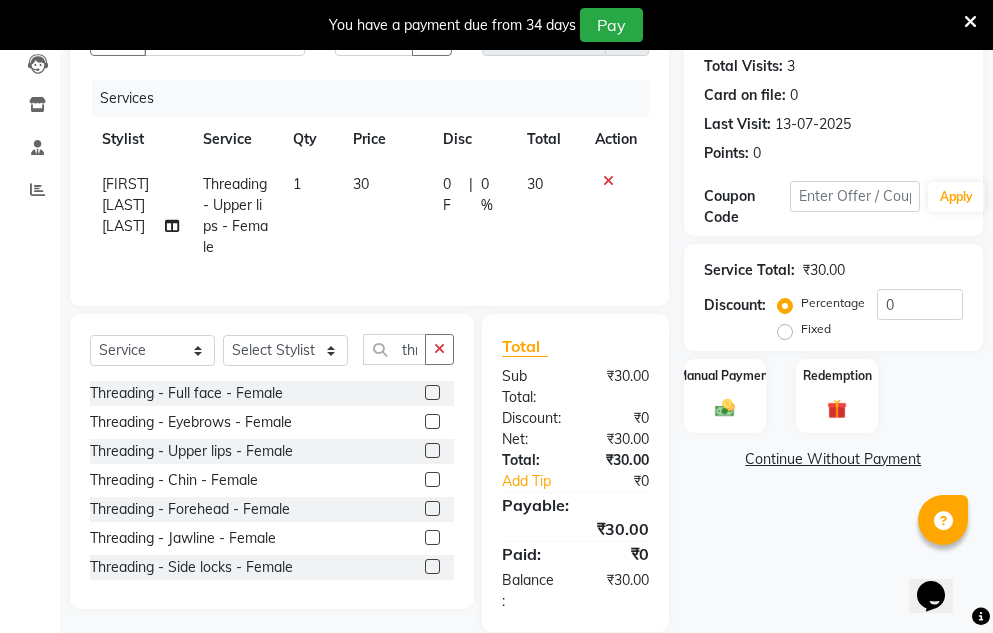 click 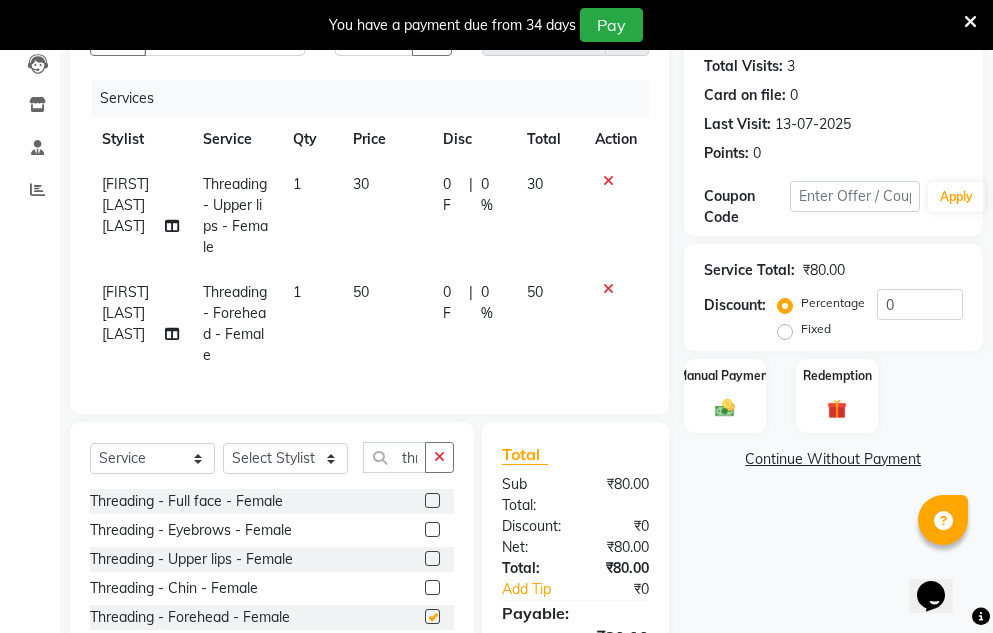 checkbox on "false" 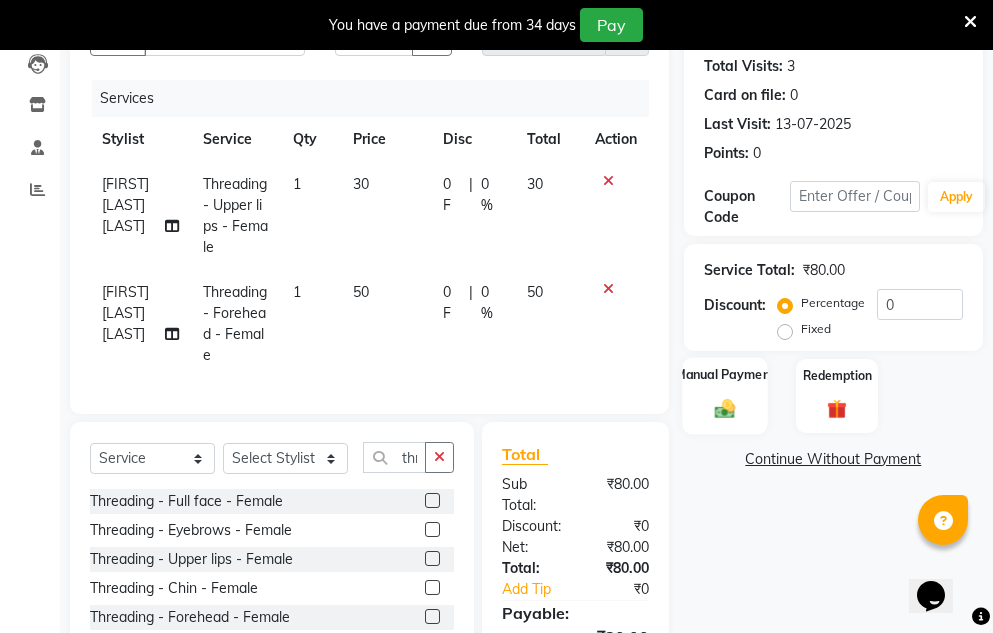click on "Manual Payment" 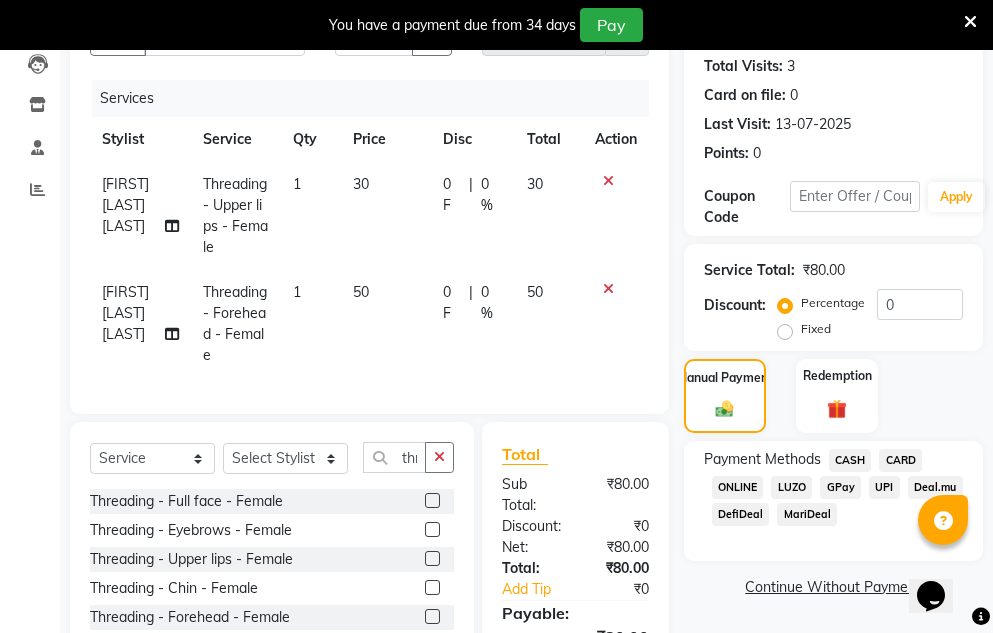 click on "CASH" 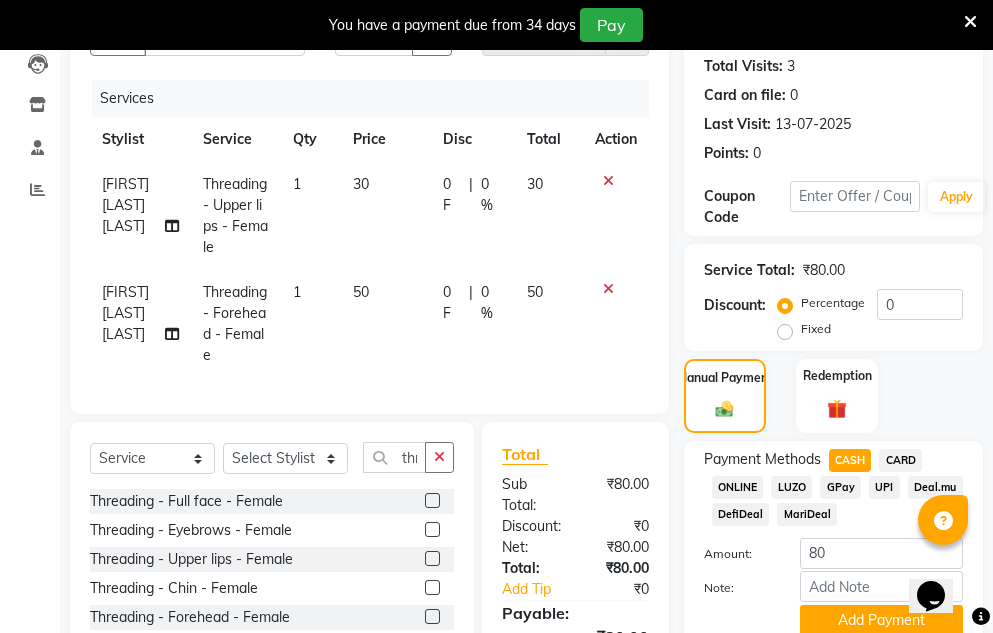 scroll, scrollTop: 397, scrollLeft: 0, axis: vertical 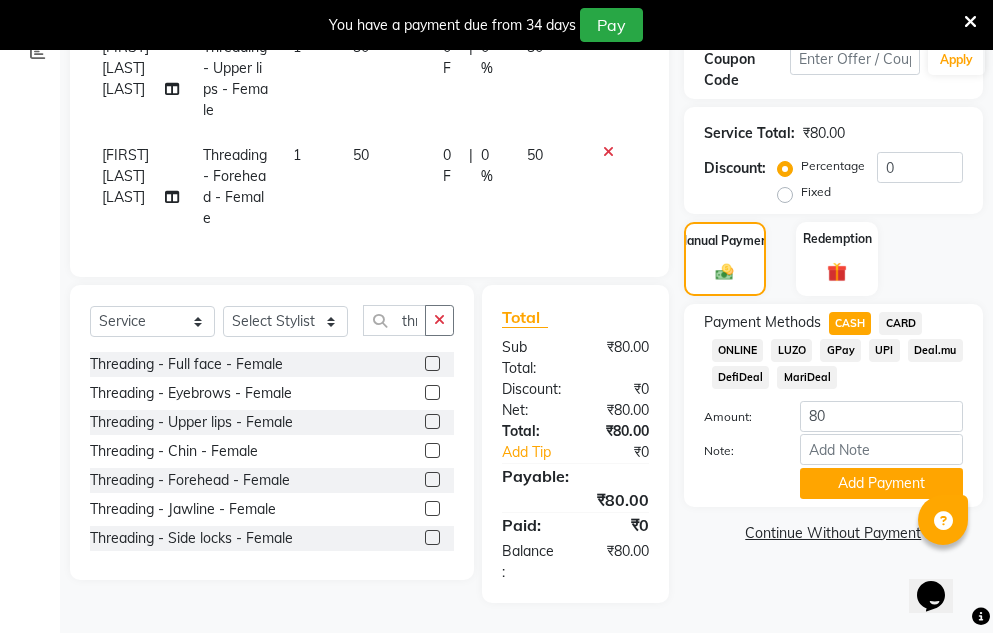 click on "Add Payment" 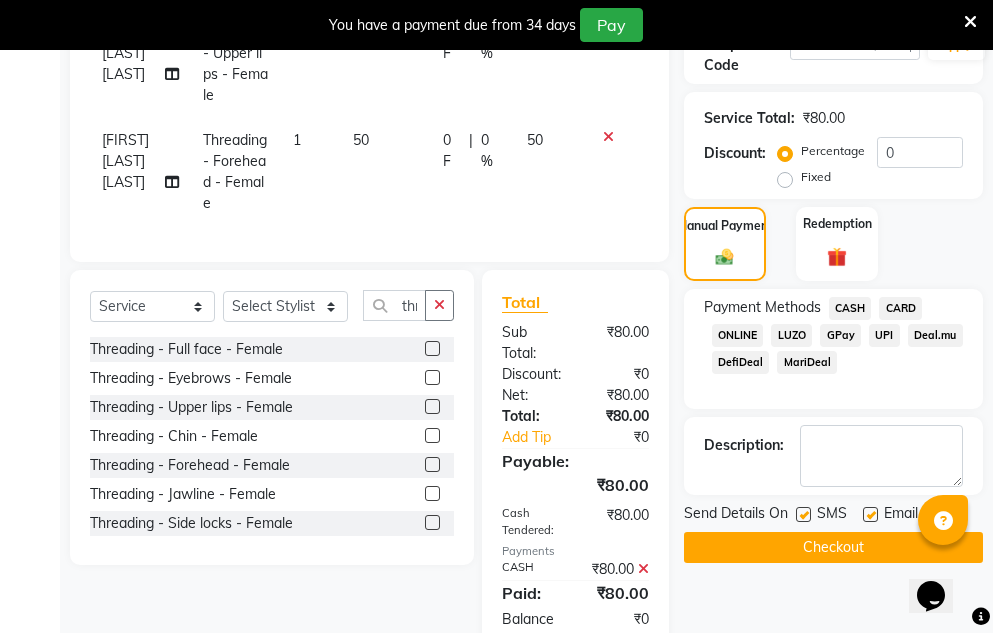 click on "Checkout" 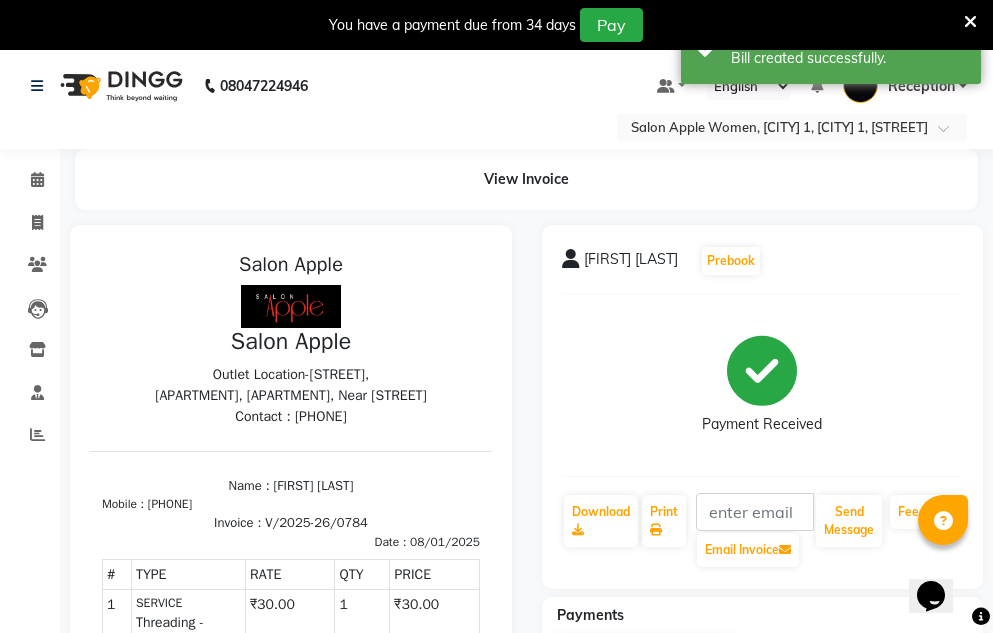 scroll, scrollTop: 0, scrollLeft: 0, axis: both 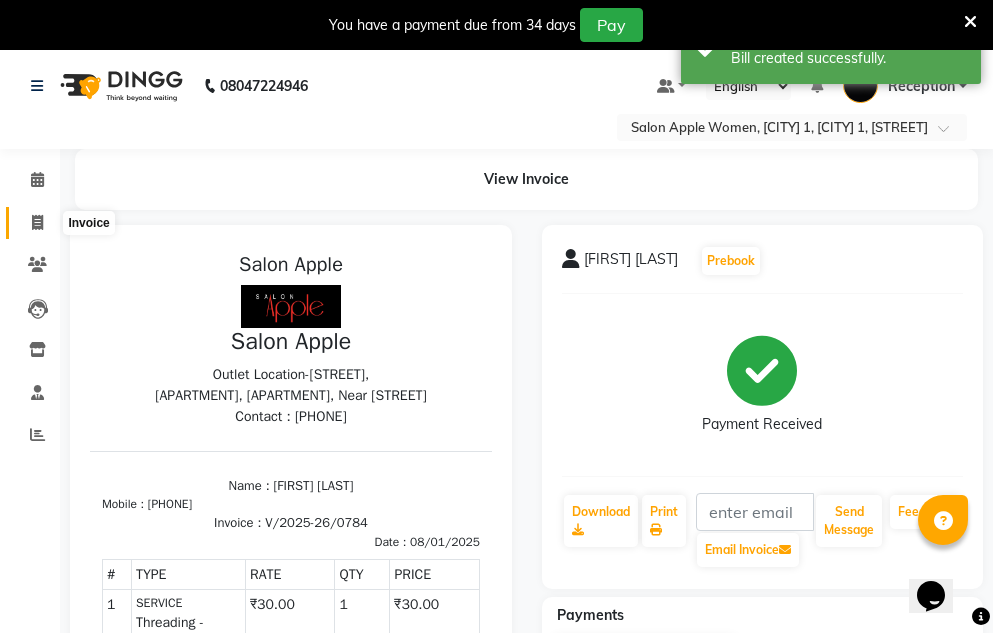 click 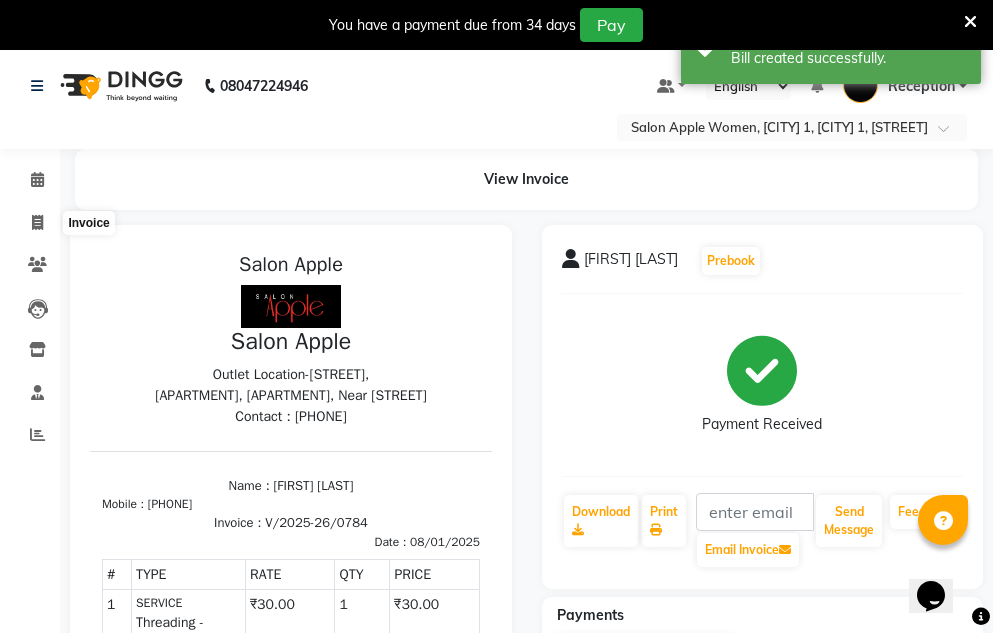 select on "service" 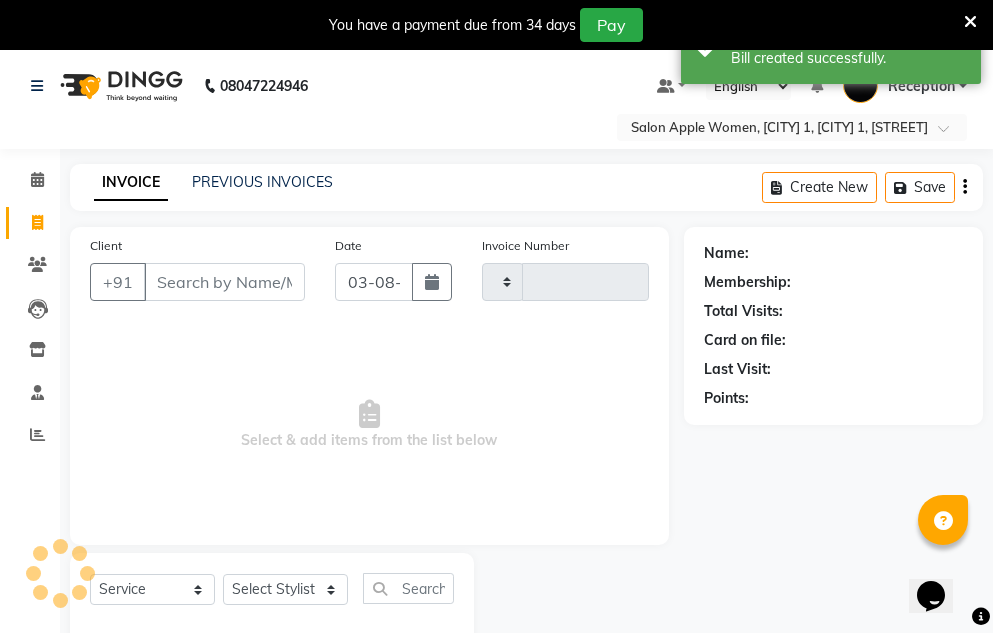 type on "0785" 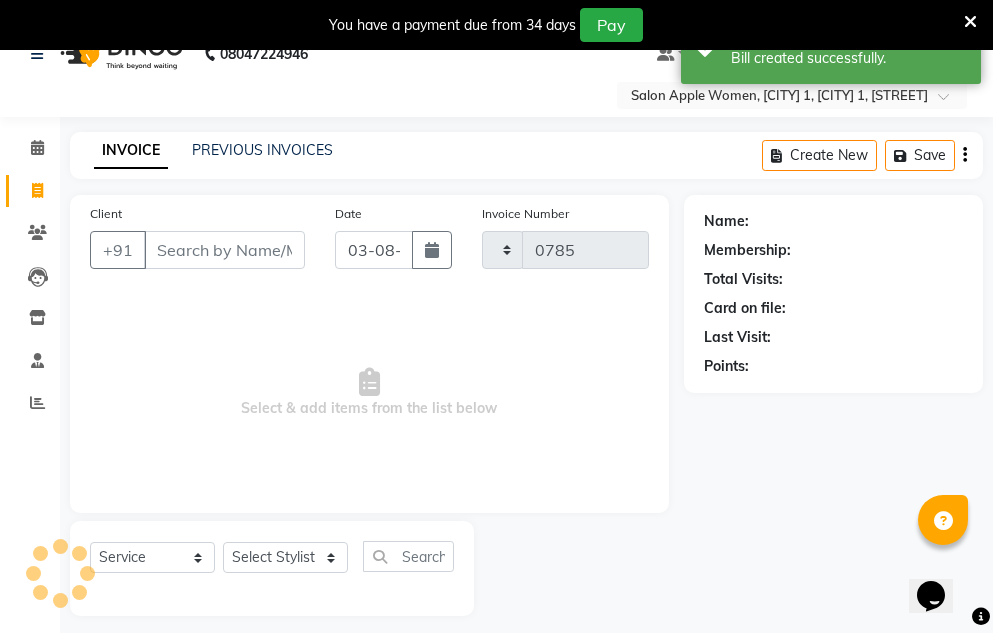 select on "586" 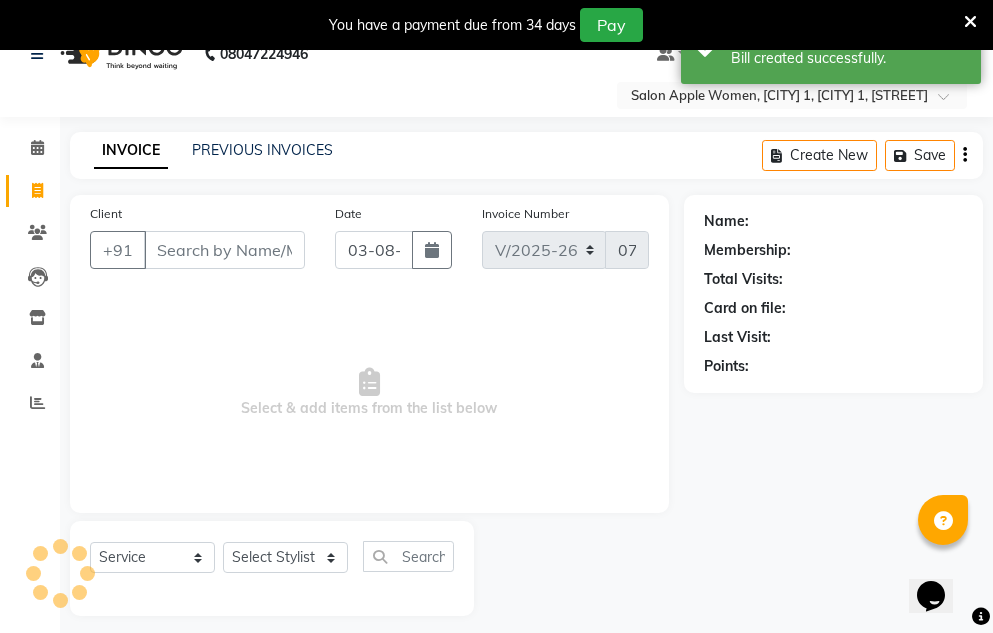 scroll, scrollTop: 50, scrollLeft: 0, axis: vertical 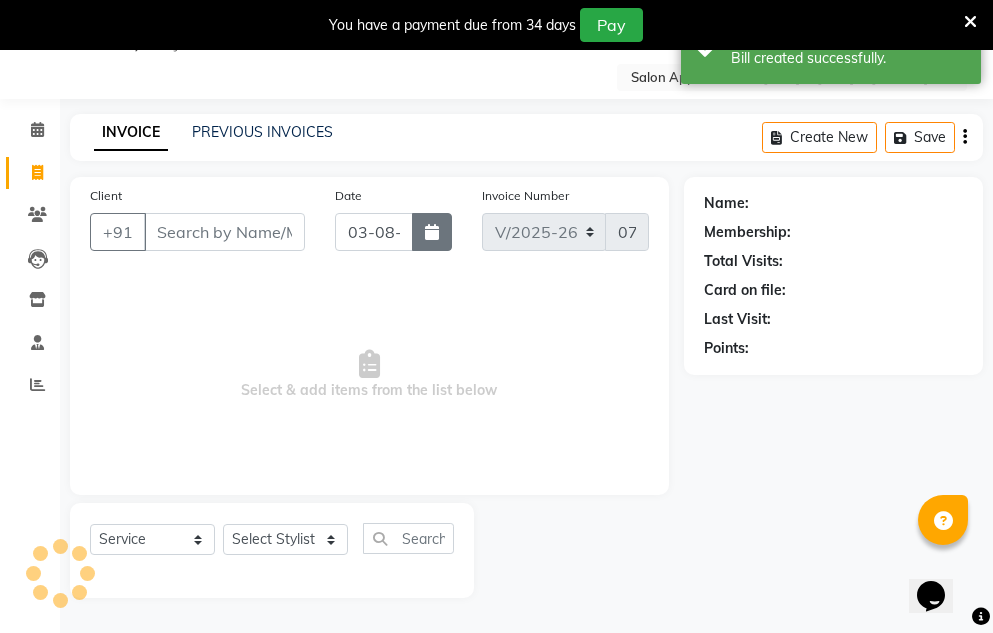 click 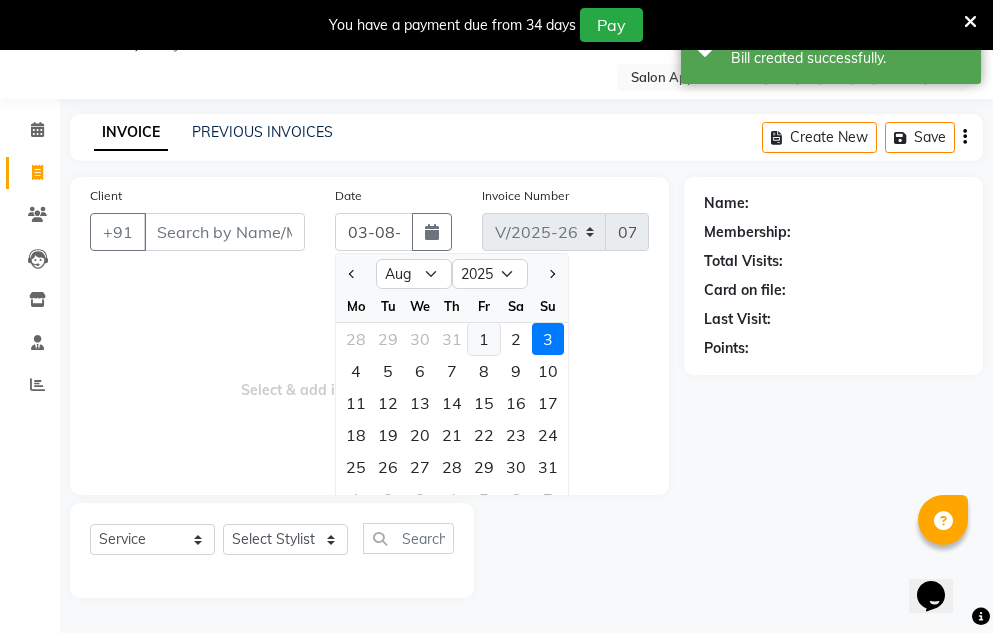 click on "1" 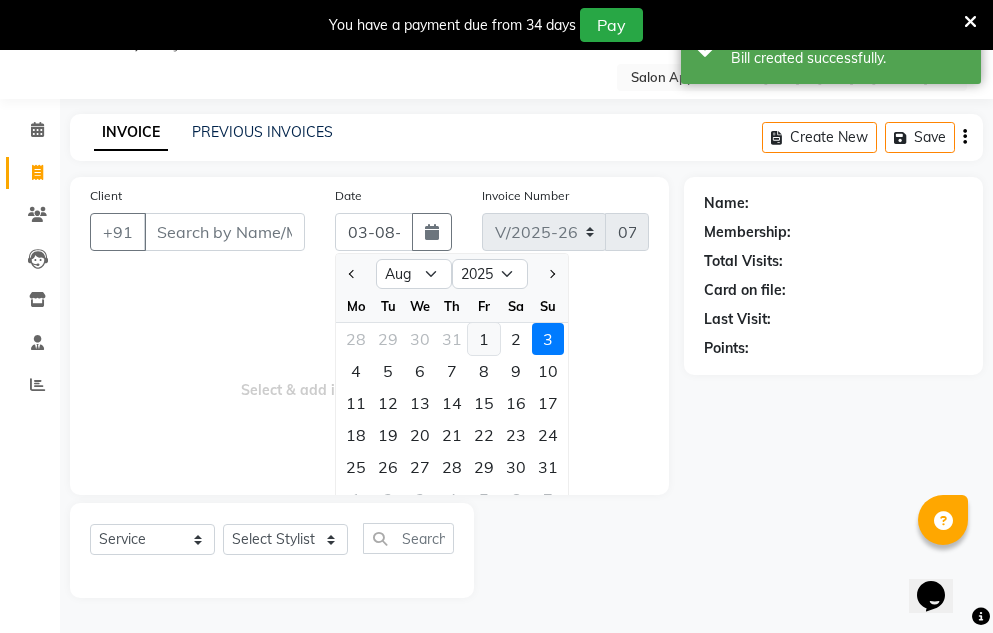 type on "01-08-2025" 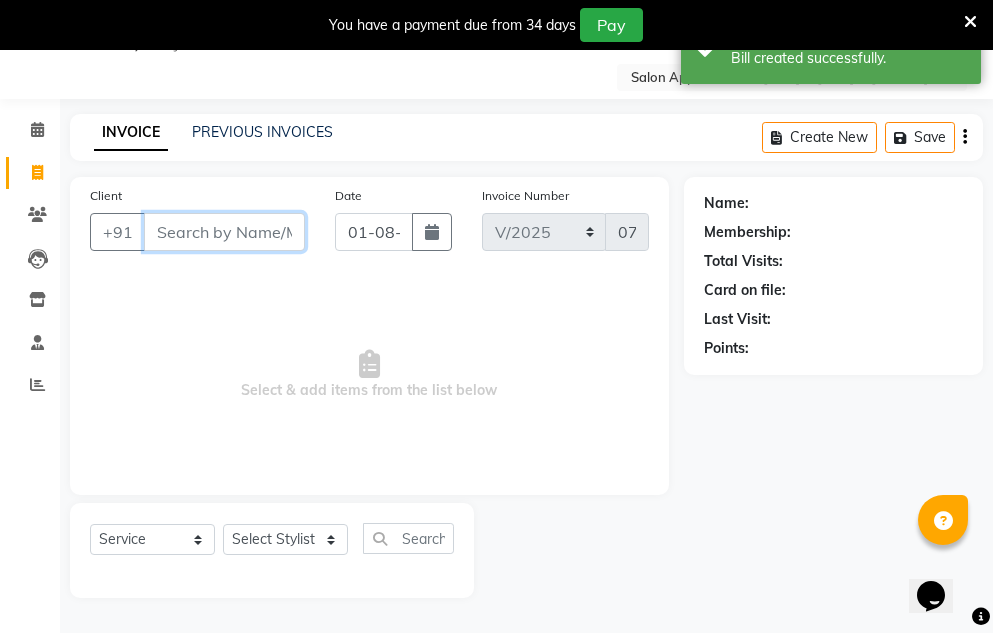 click on "Client" at bounding box center (224, 232) 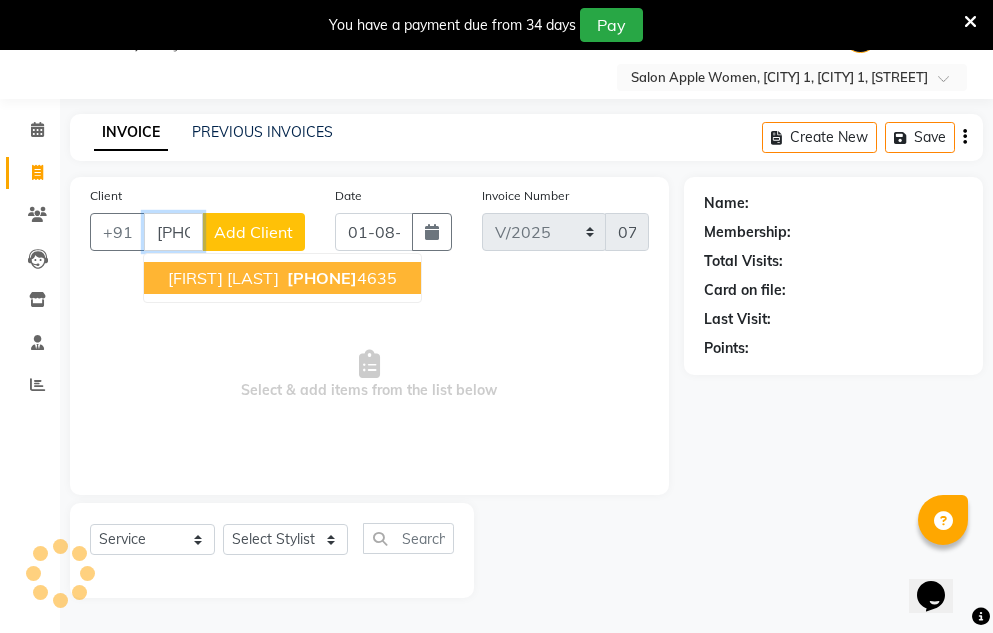 click on "[PHONE]" at bounding box center [340, 278] 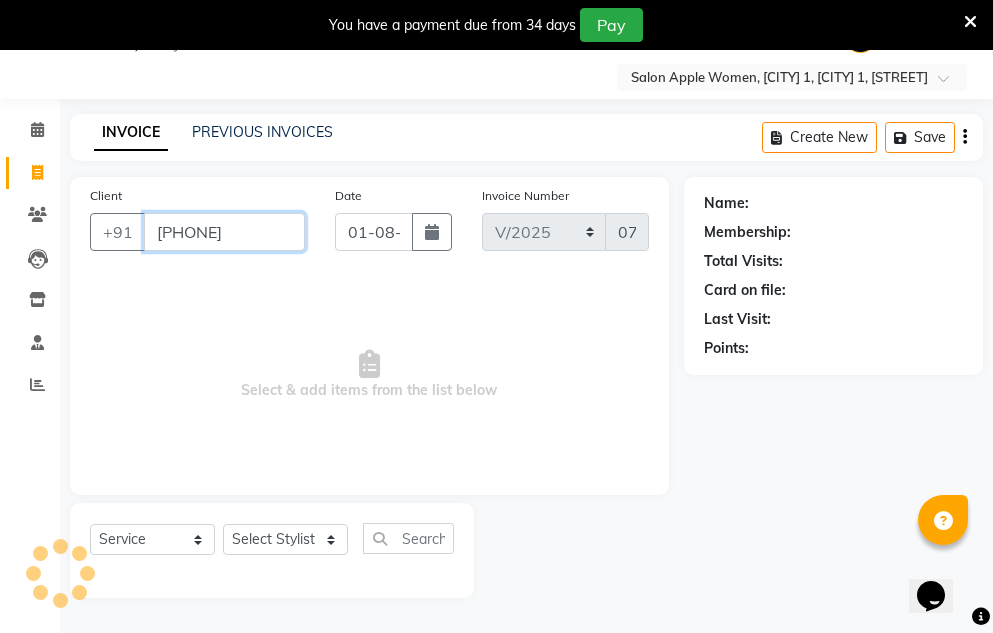 type on "[PHONE]" 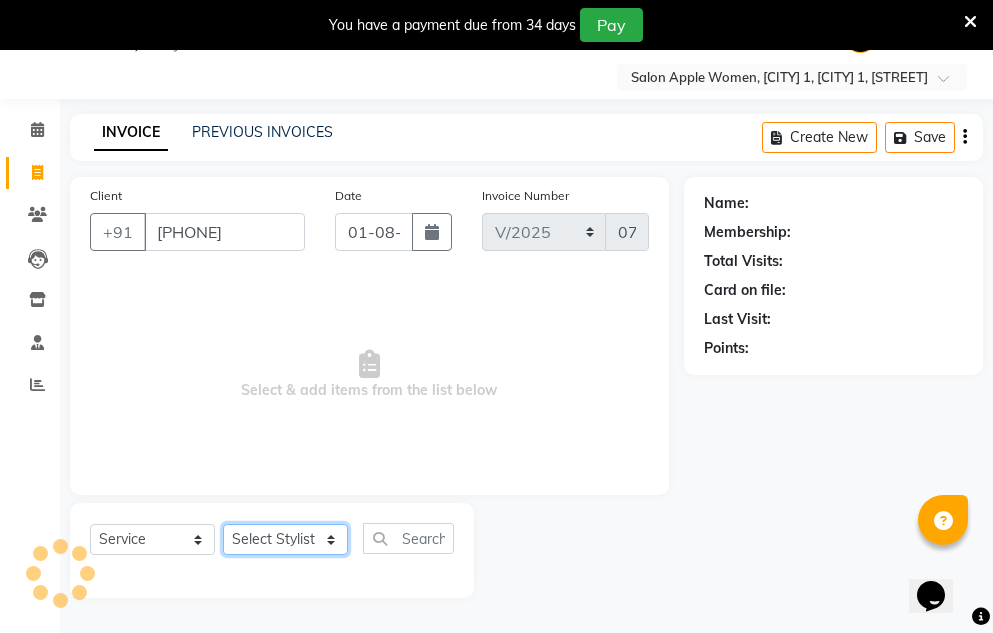 click on "Select Stylist [FIRST] [LAST] [FIRST] [LAST] [FIRST] [TITLE] [LAST]" 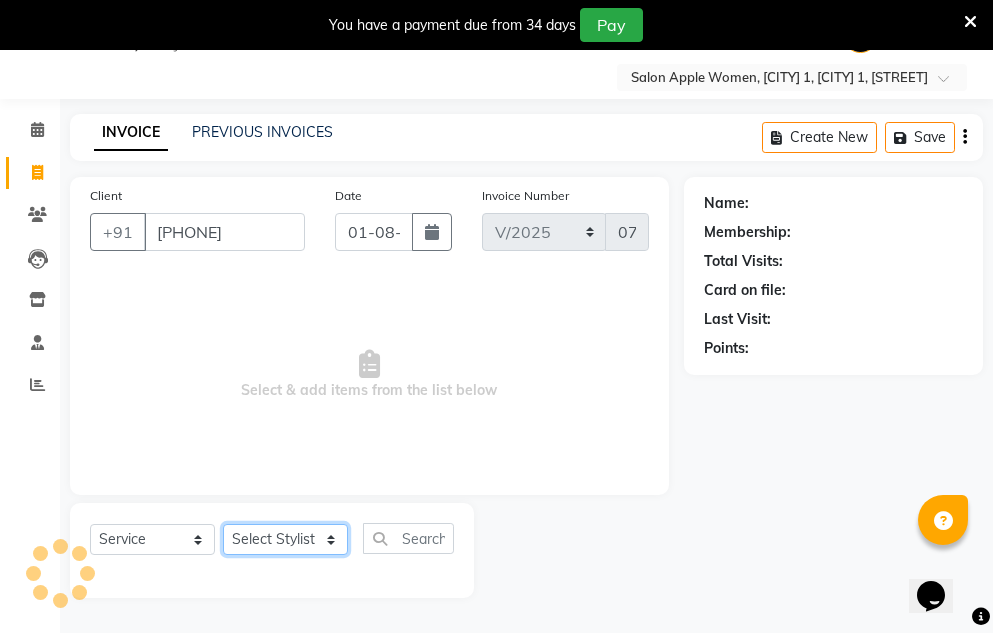select on "[NUMBER]" 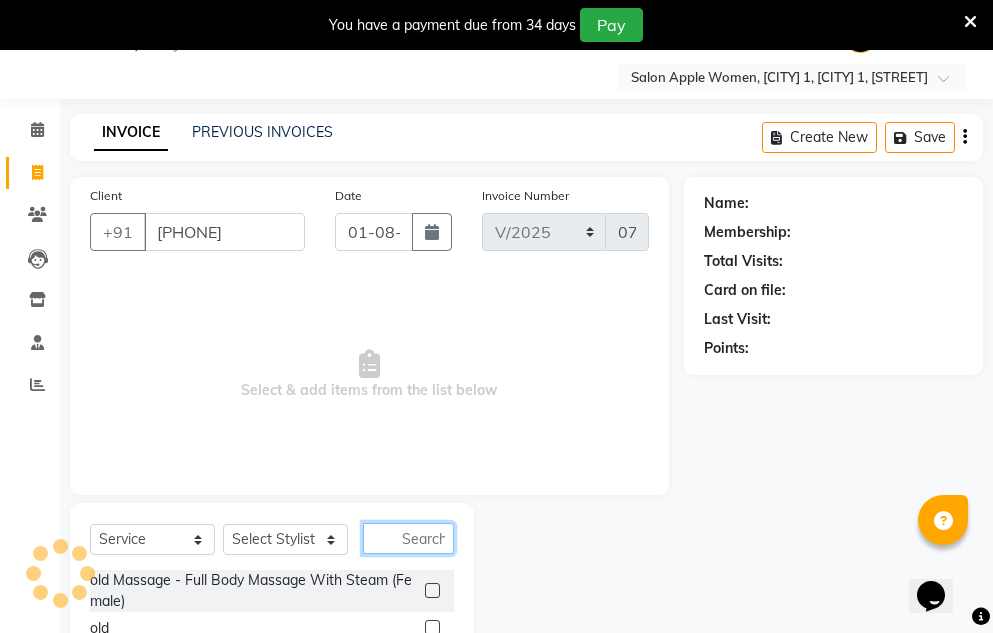 click 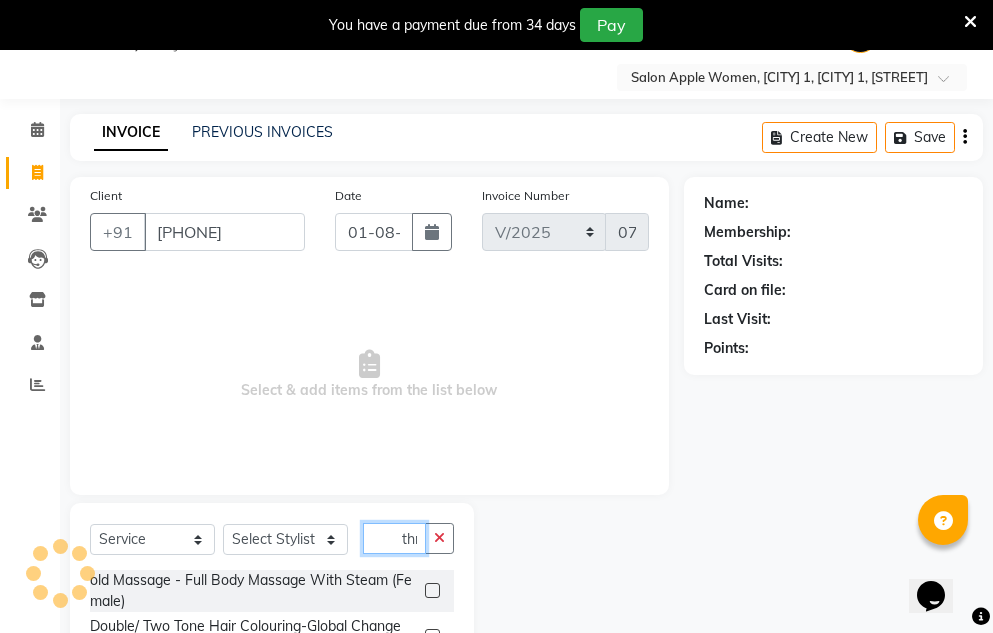 scroll, scrollTop: 0, scrollLeft: 2, axis: horizontal 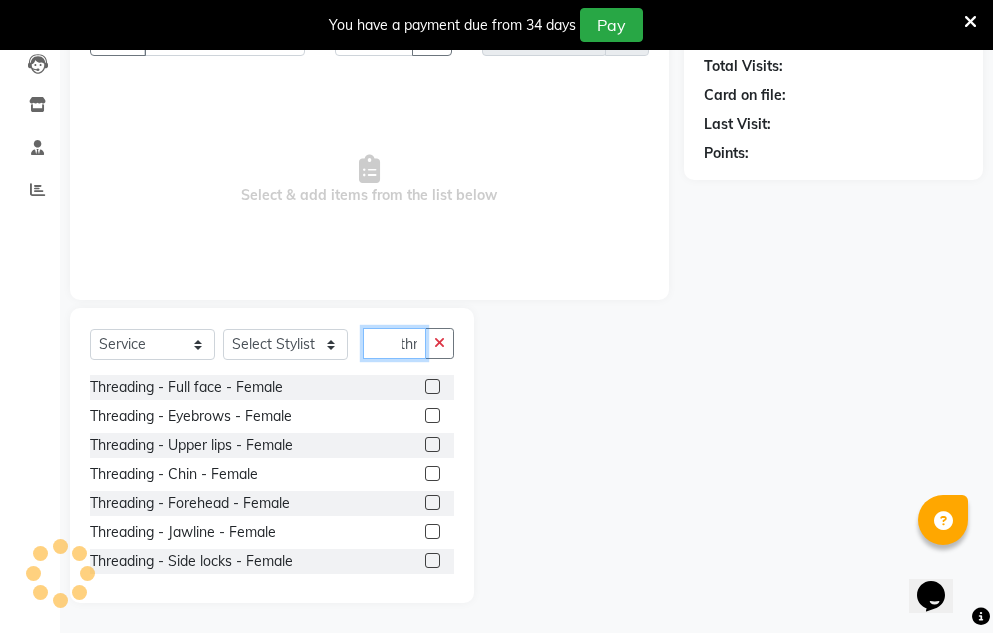 type on "thr" 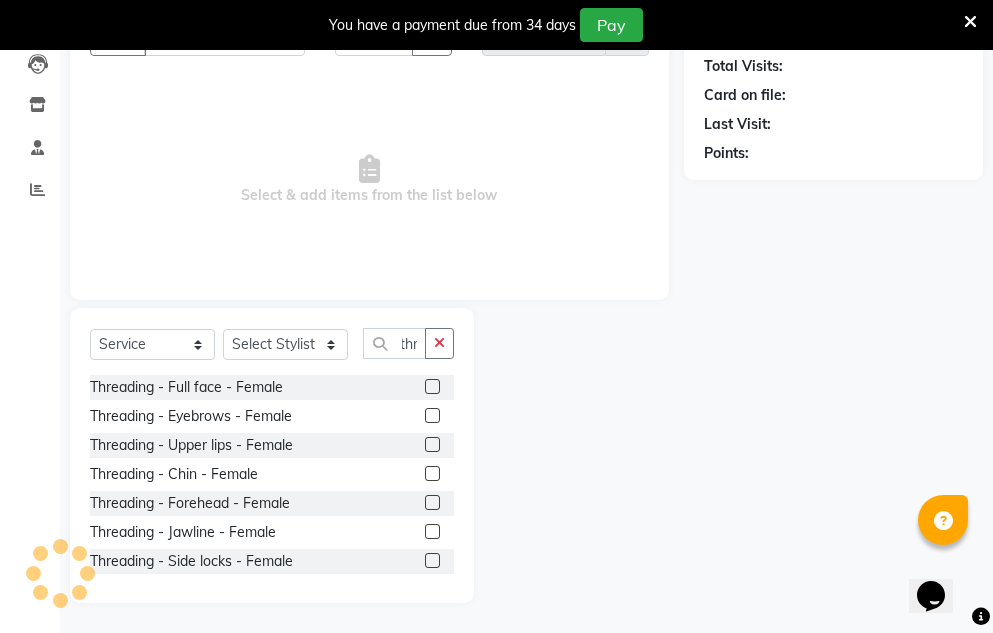 scroll, scrollTop: 0, scrollLeft: 0, axis: both 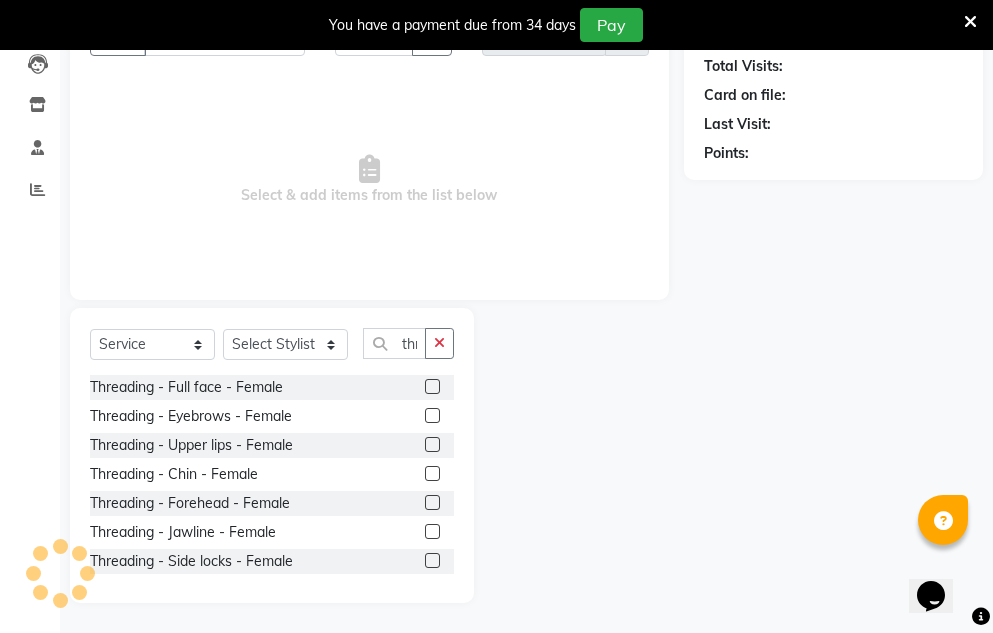 click 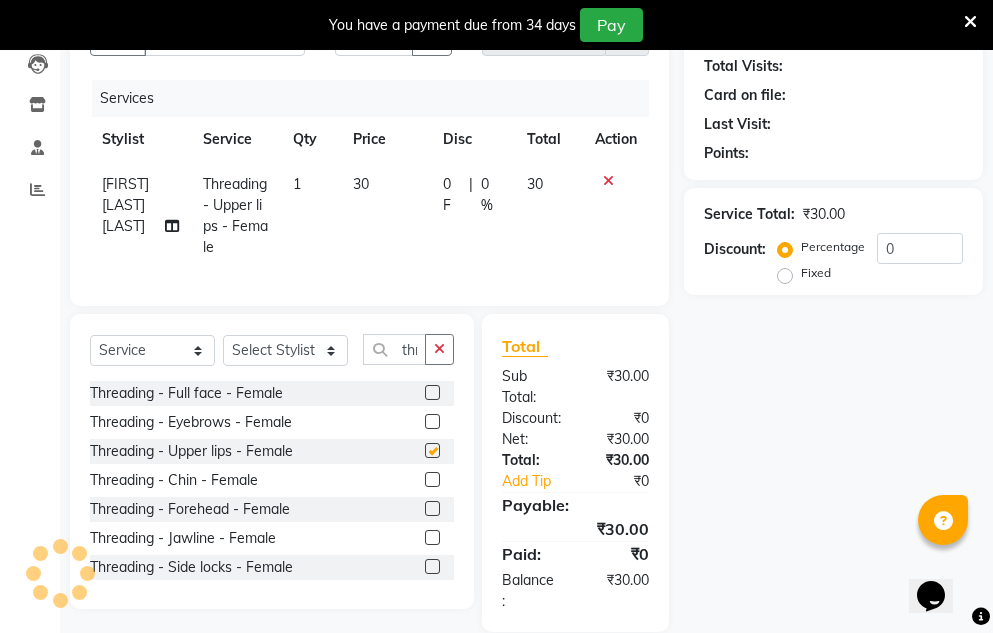 checkbox on "false" 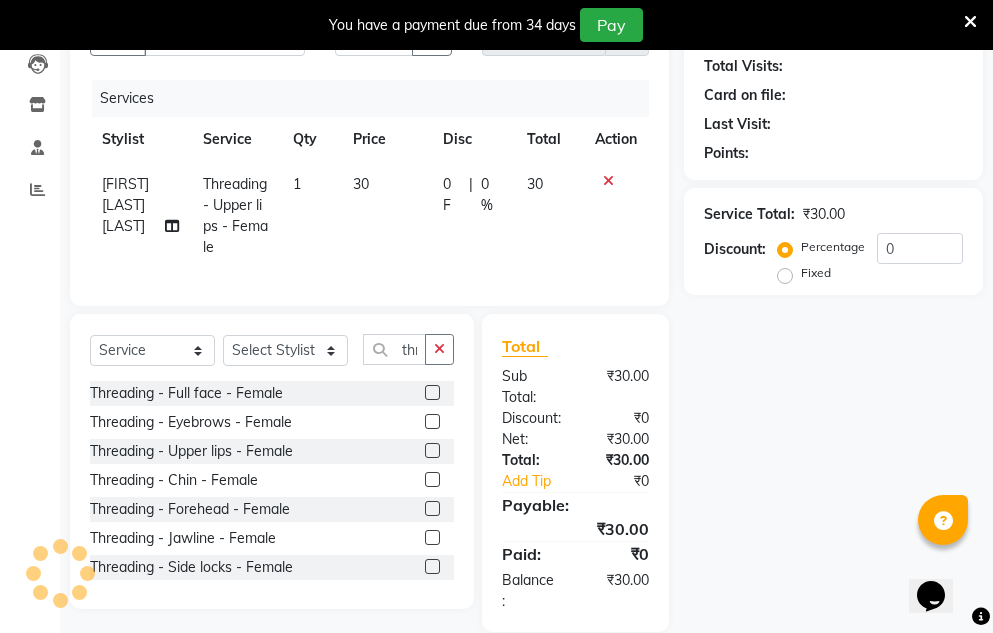 click 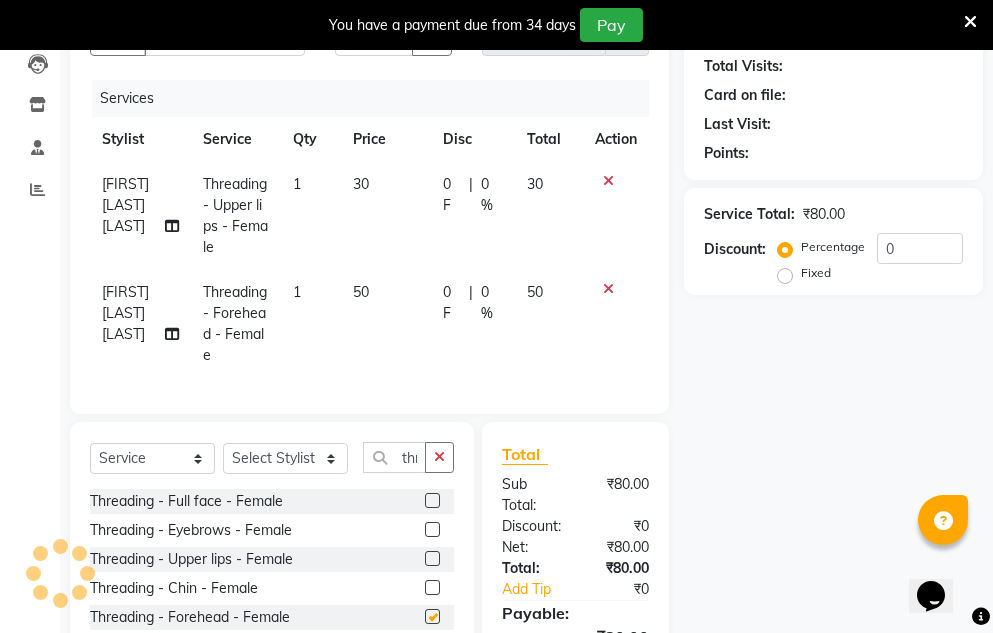 checkbox on "false" 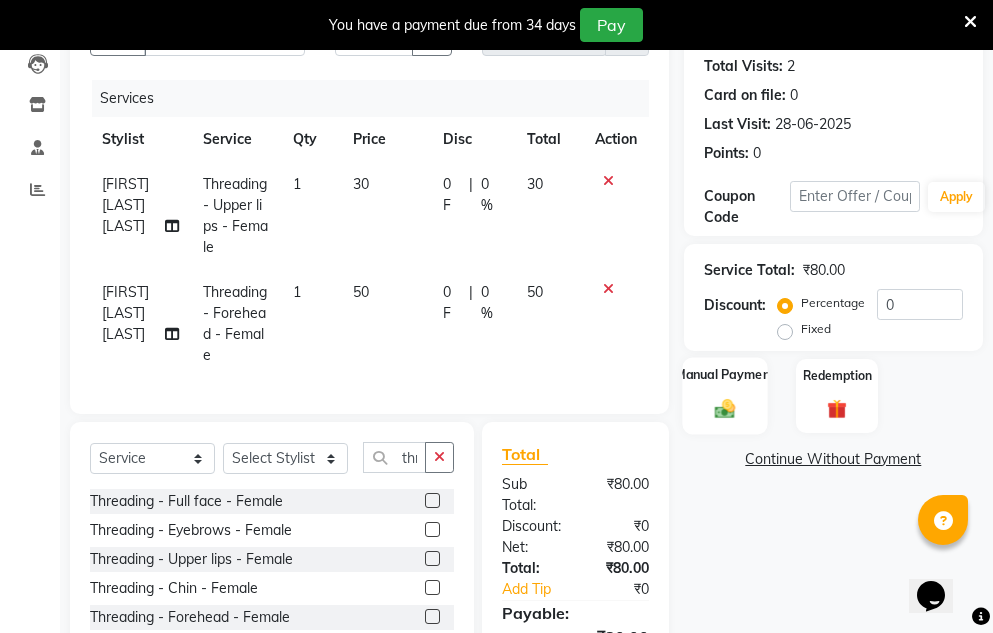 click 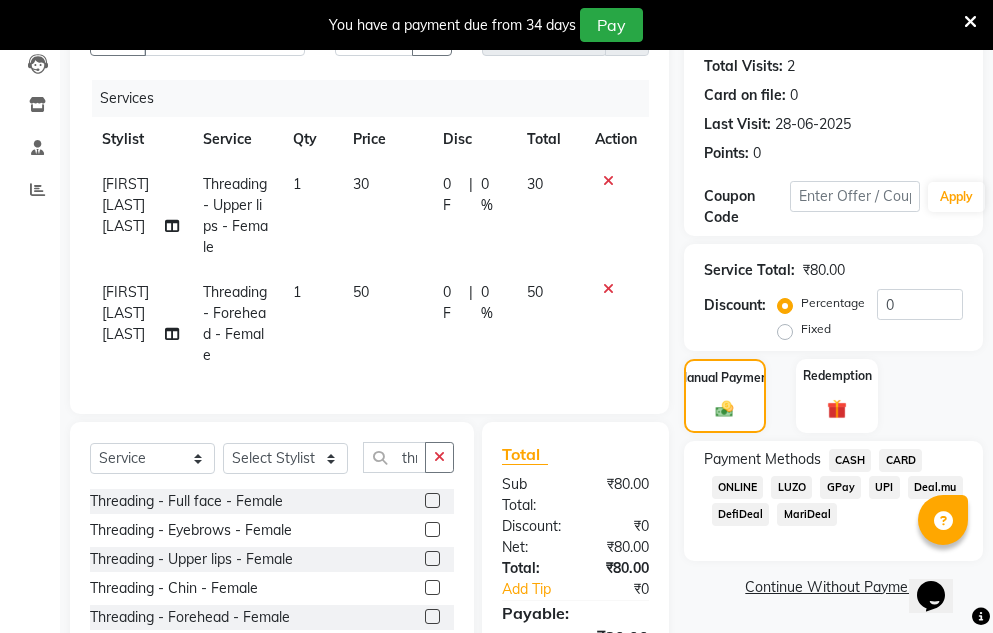 click on "GPay" 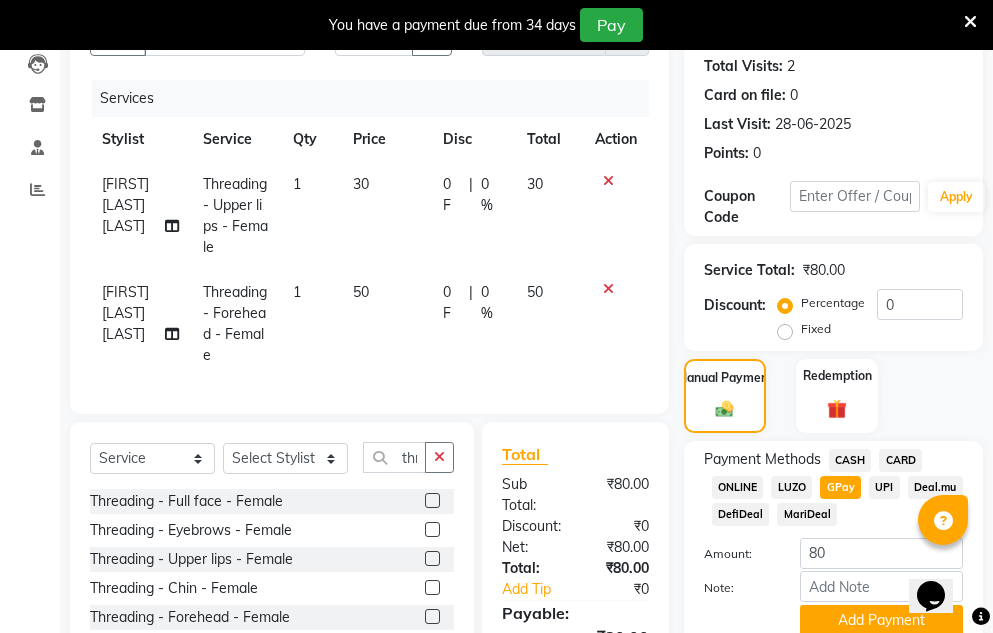 scroll, scrollTop: 397, scrollLeft: 0, axis: vertical 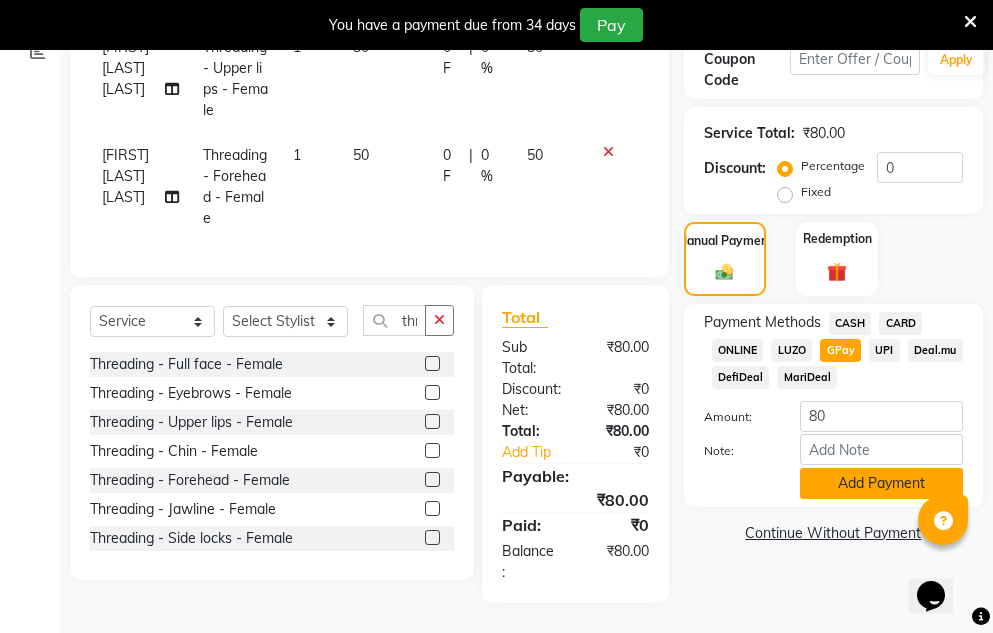 click on "Add Payment" 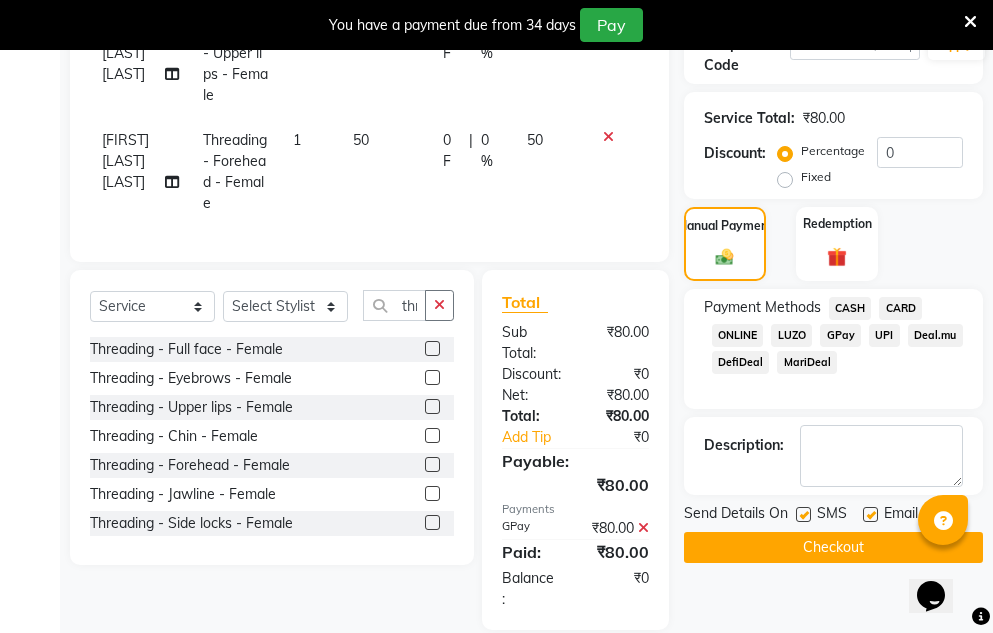 click on "Checkout" 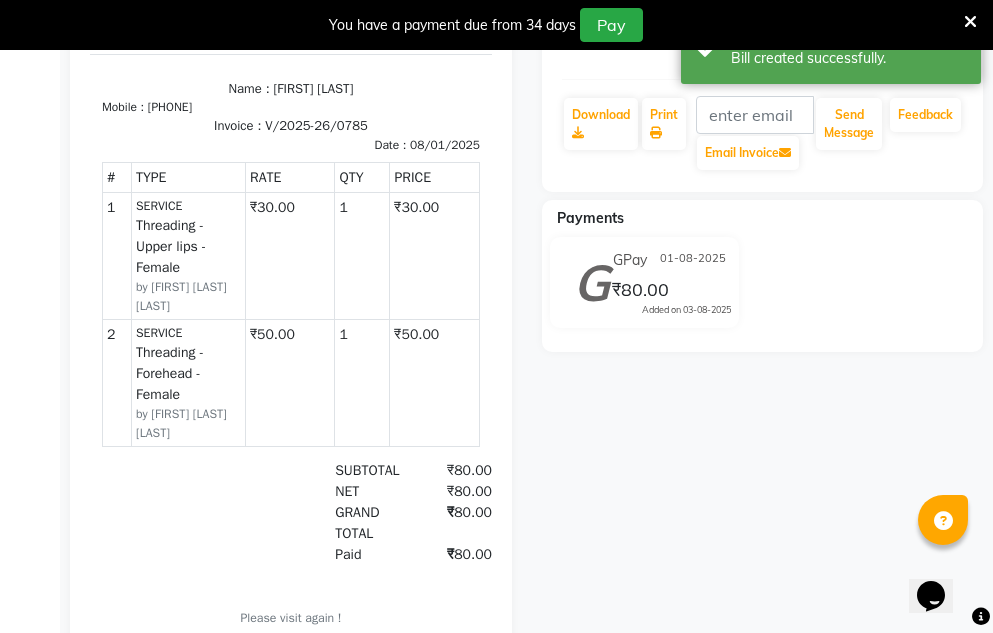 scroll, scrollTop: 0, scrollLeft: 0, axis: both 